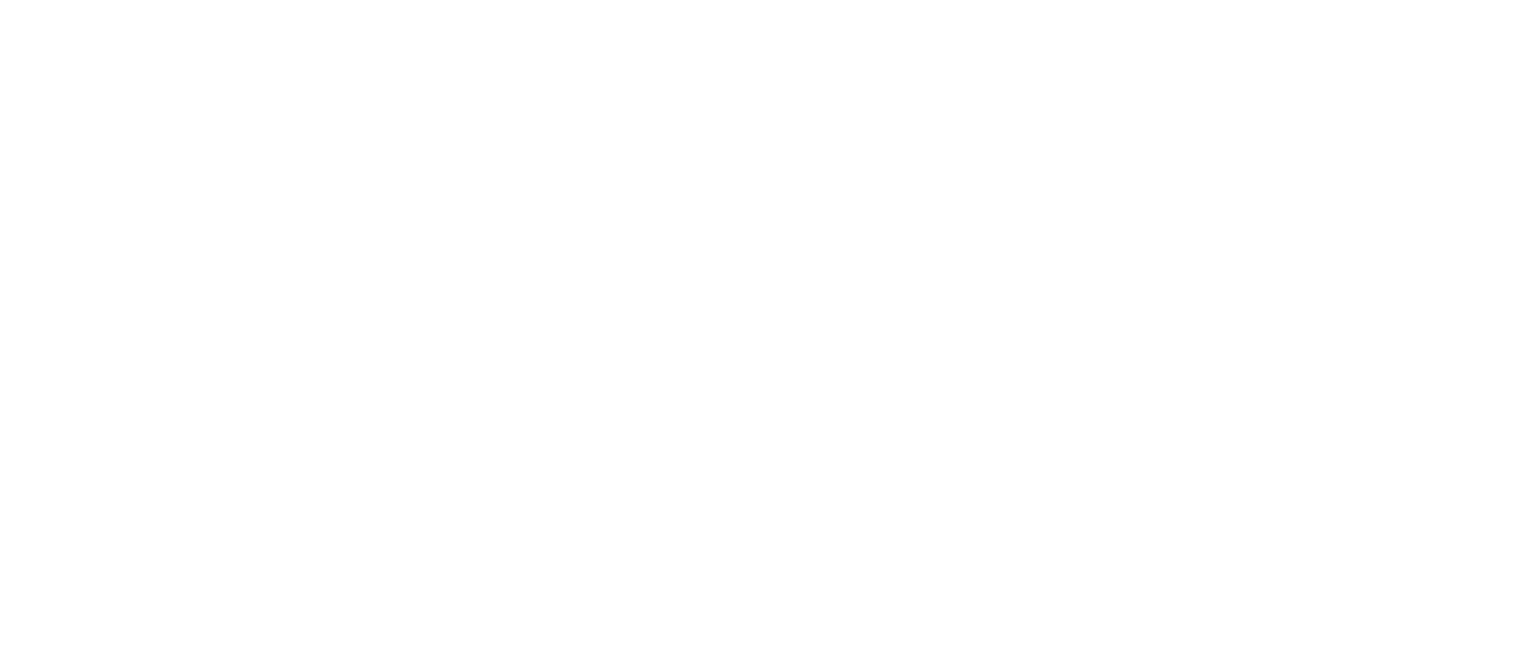 scroll, scrollTop: 0, scrollLeft: 0, axis: both 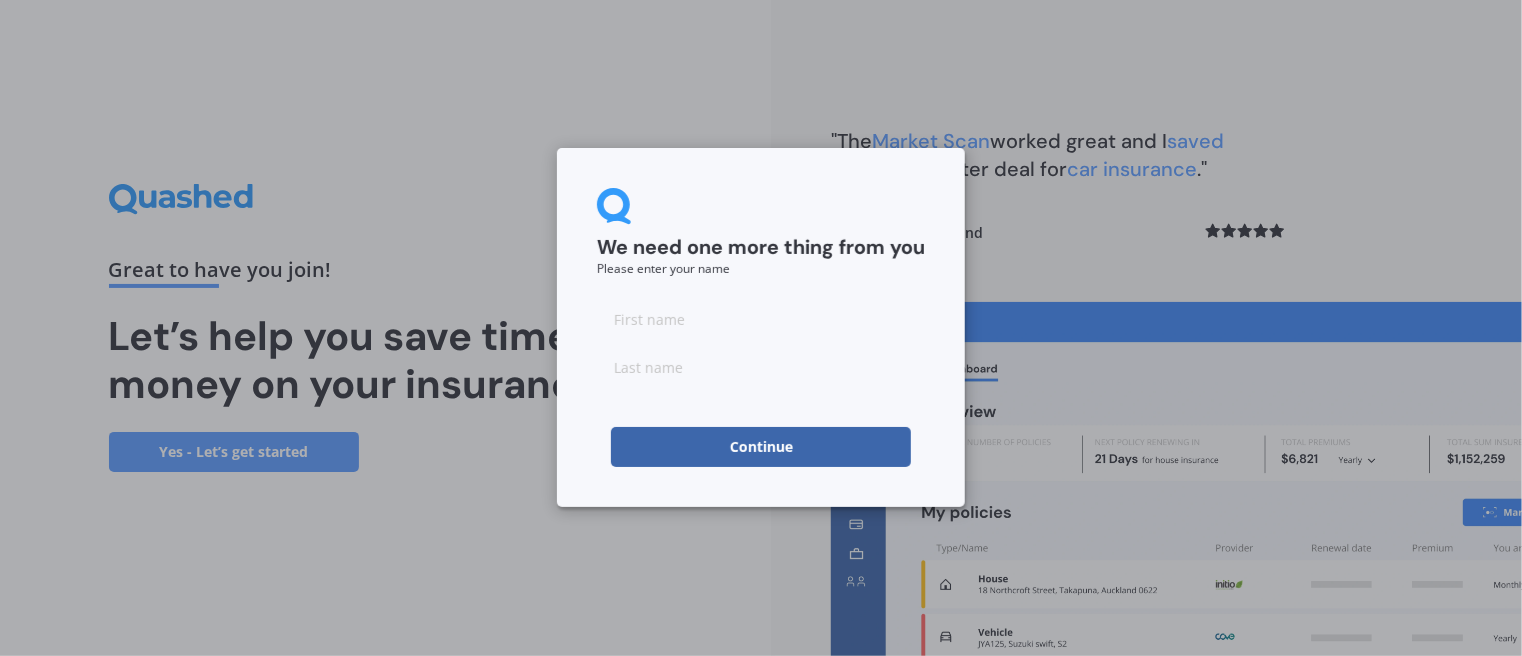 click at bounding box center (761, 319) 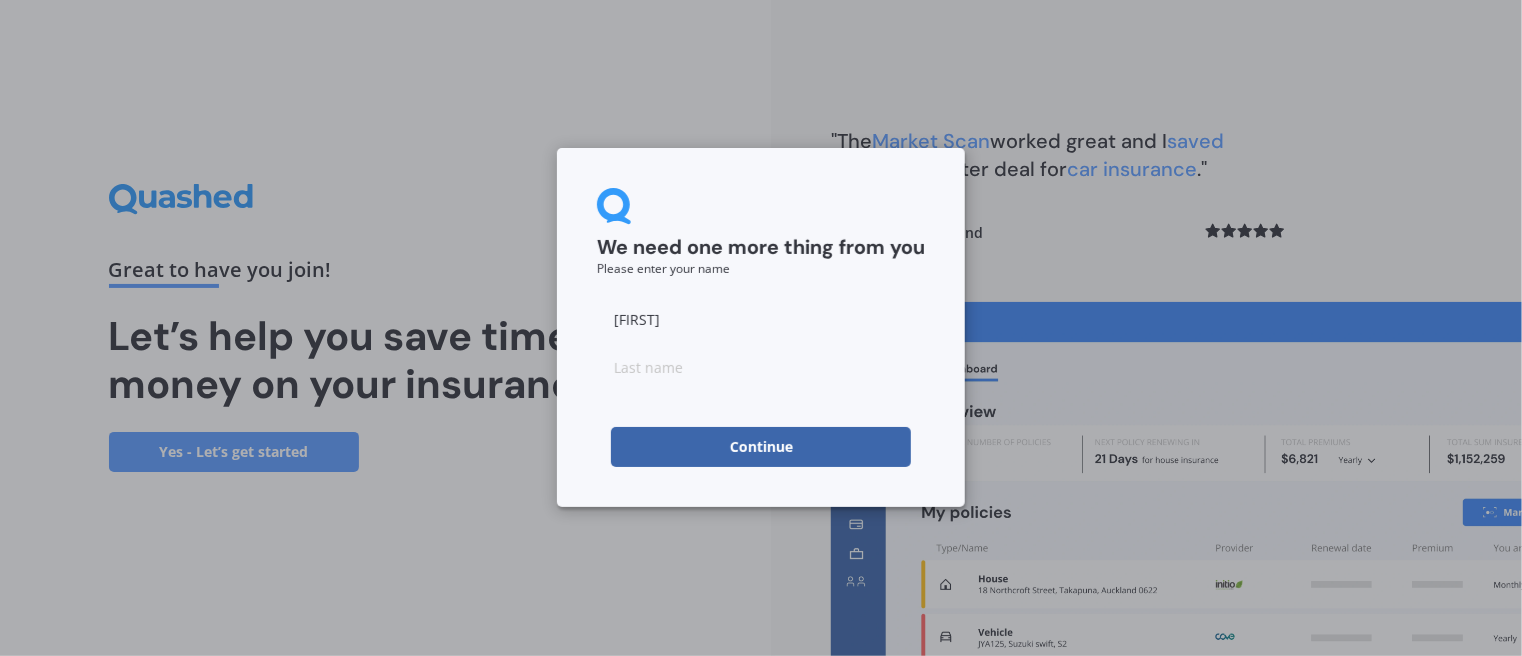 type on "[FIRST]" 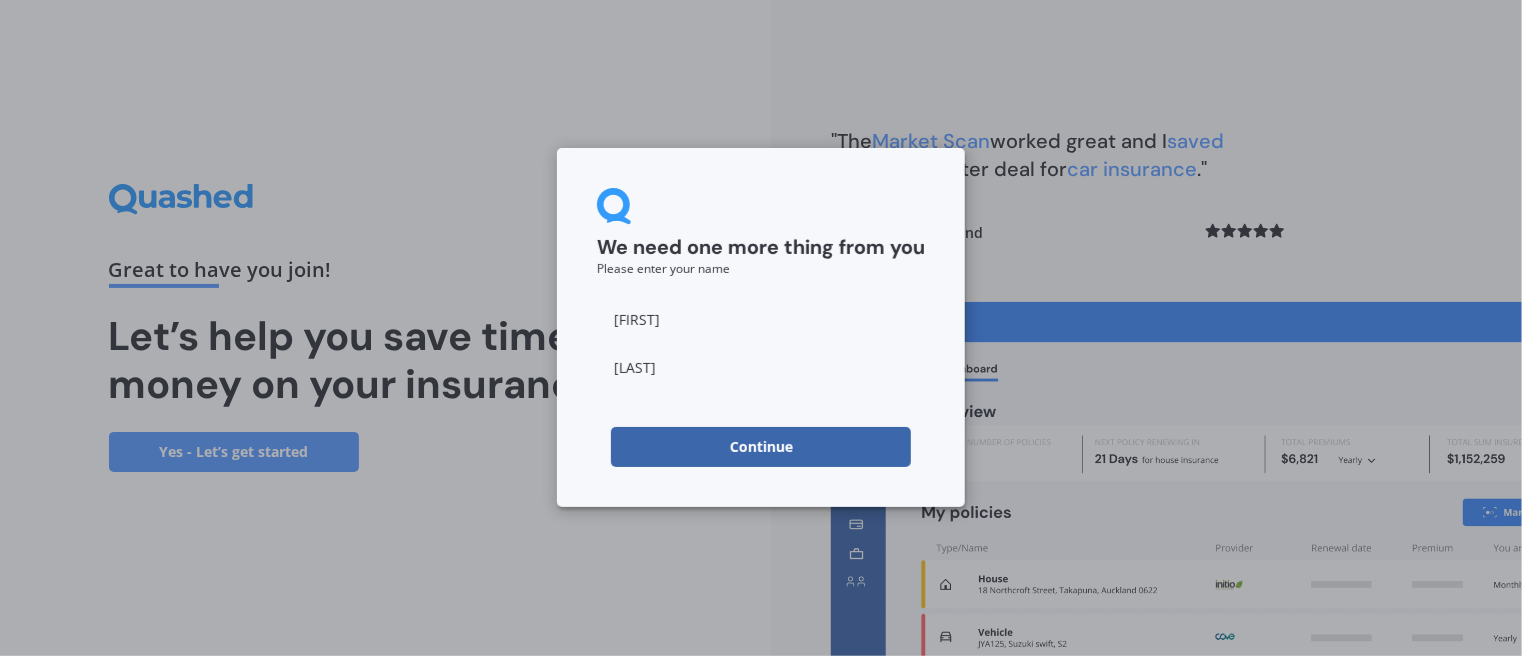 type on "[LAST]" 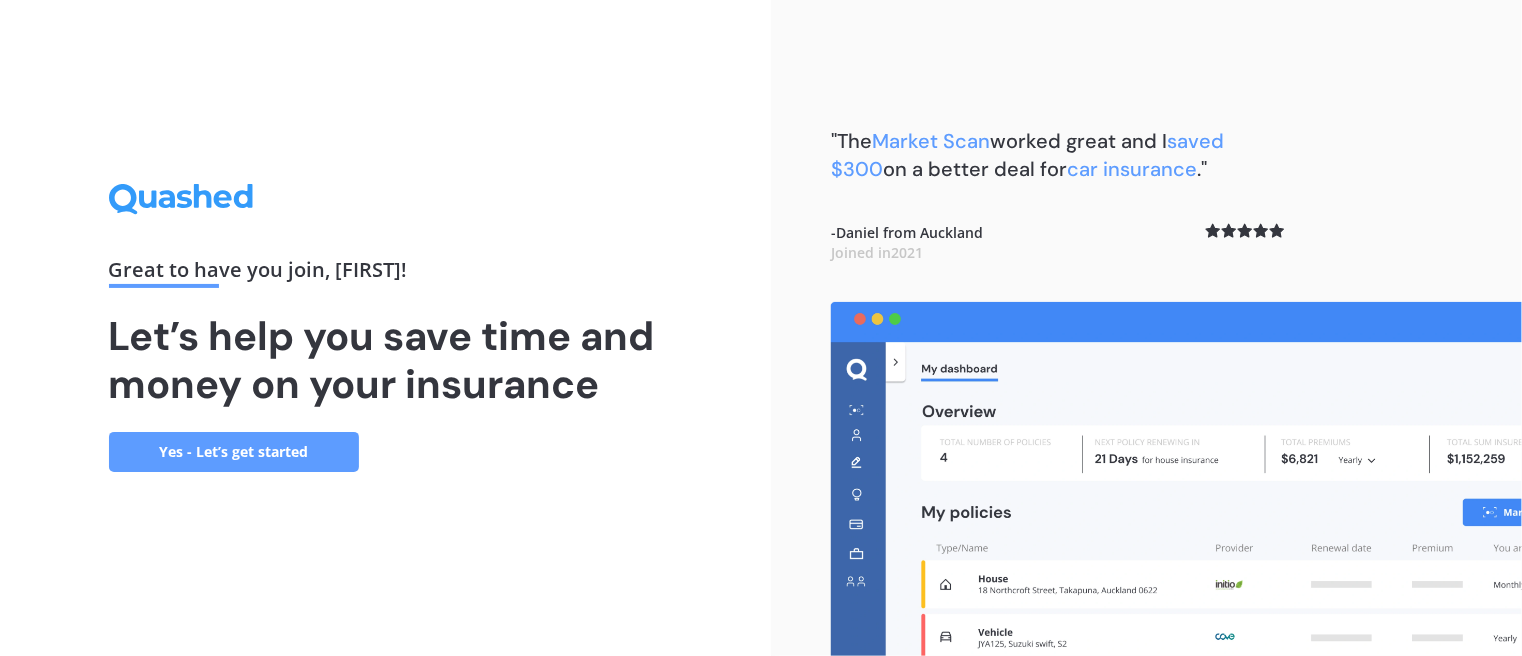 click on "Yes - Let’s get started" at bounding box center [234, 452] 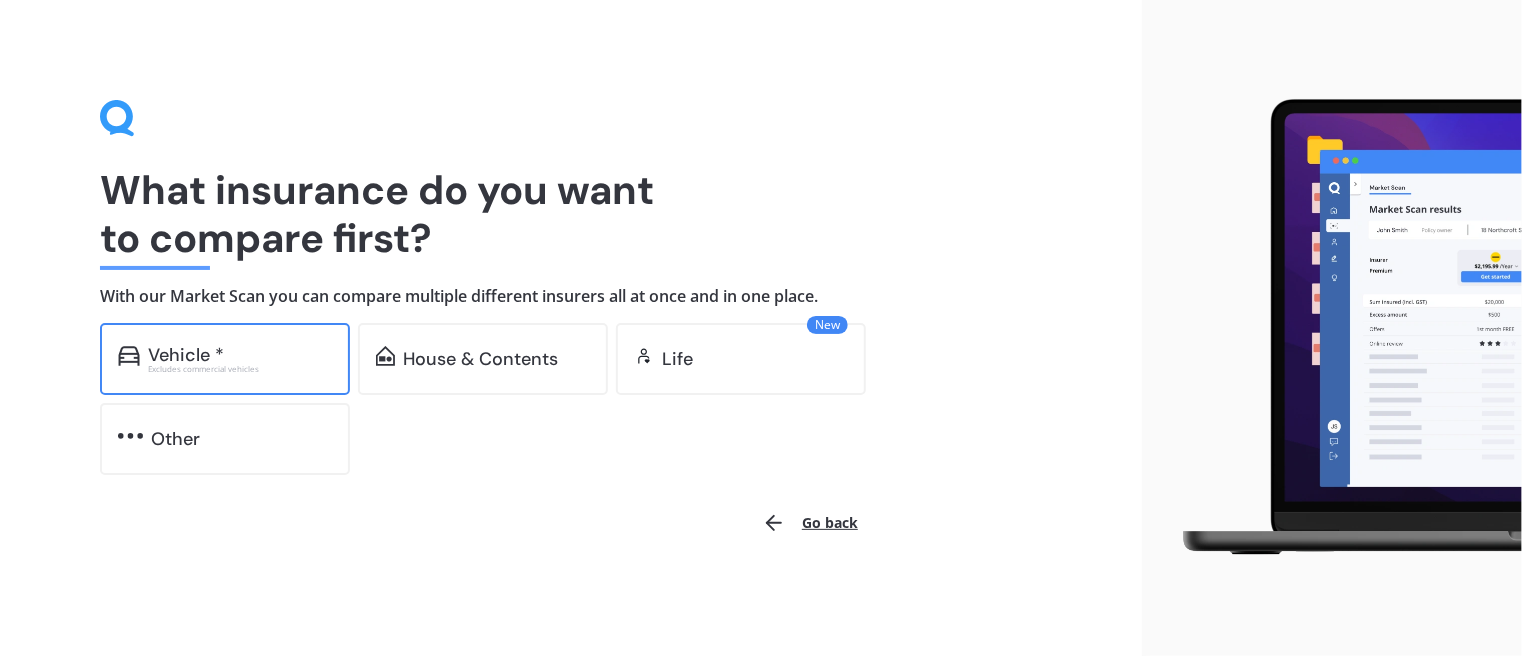 click on "Vehicle *" at bounding box center [186, 355] 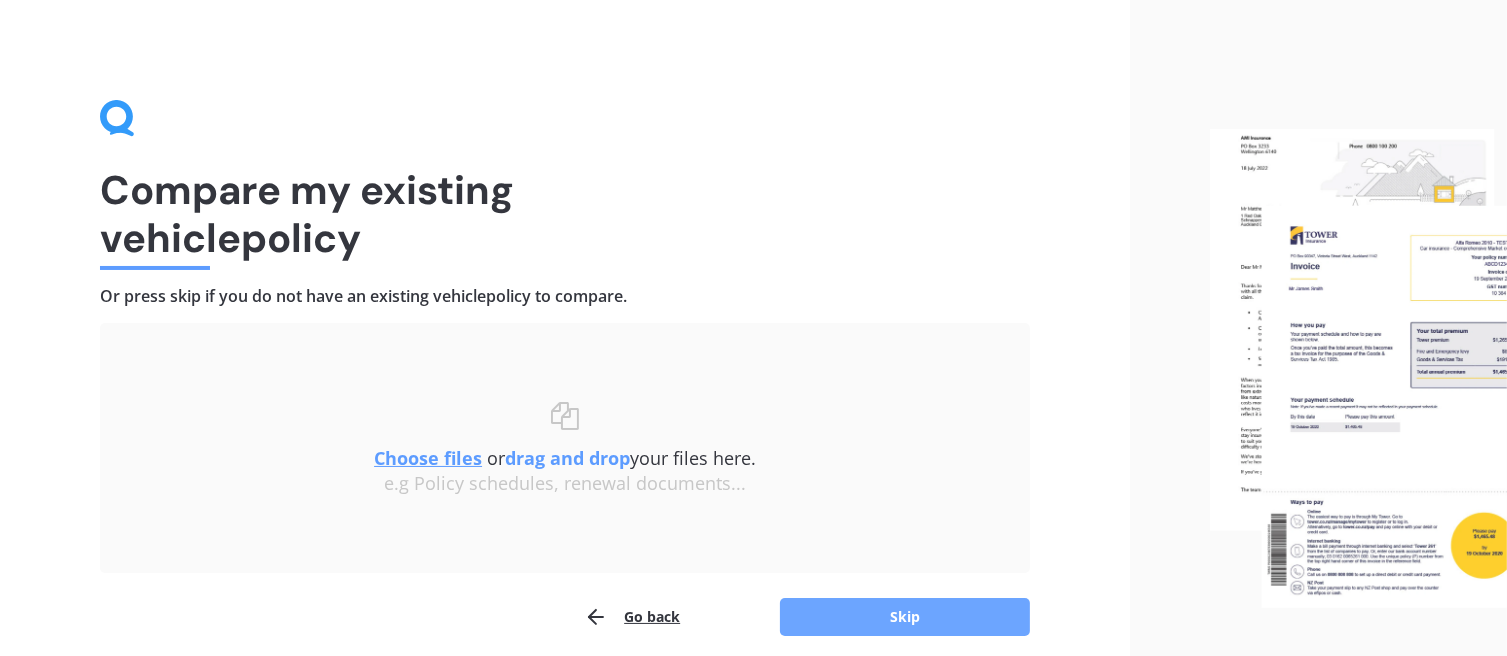 click on "Skip" at bounding box center (905, 617) 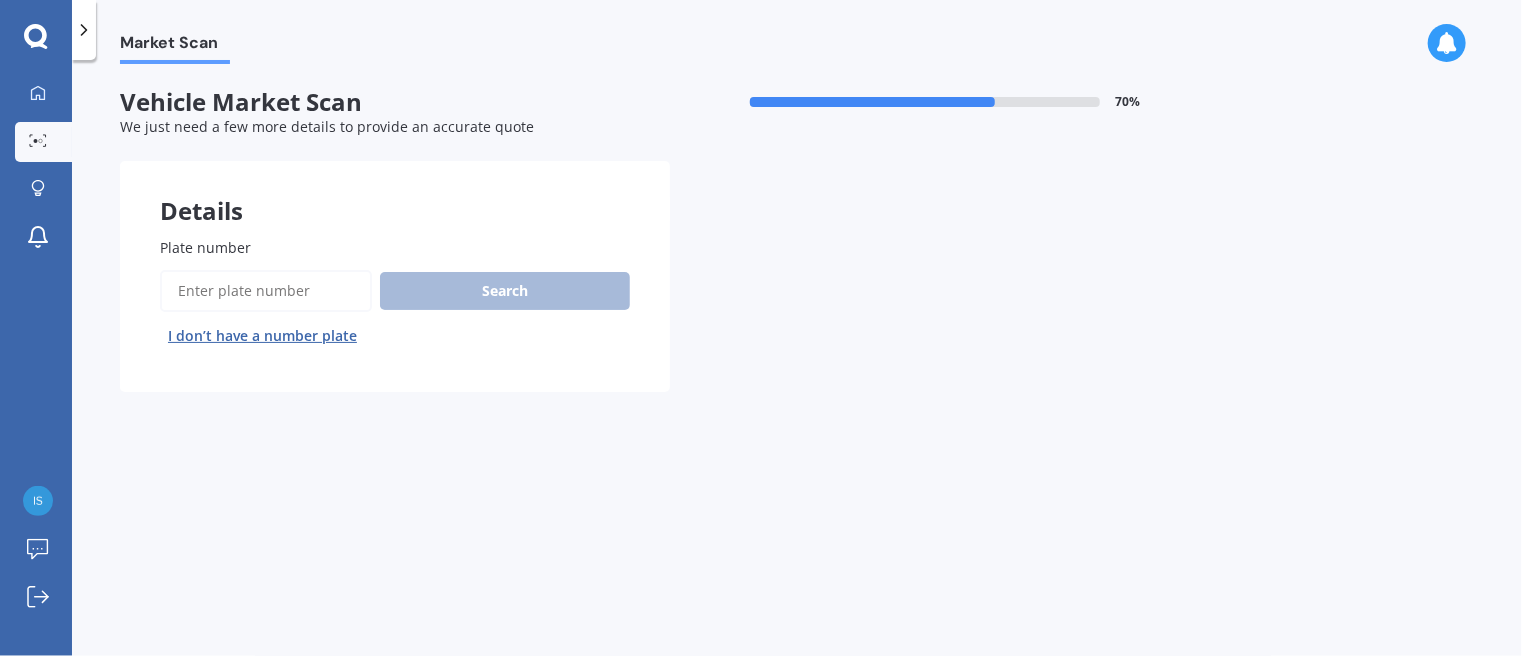 click on "Search I don’t have a number plate" at bounding box center [395, 311] 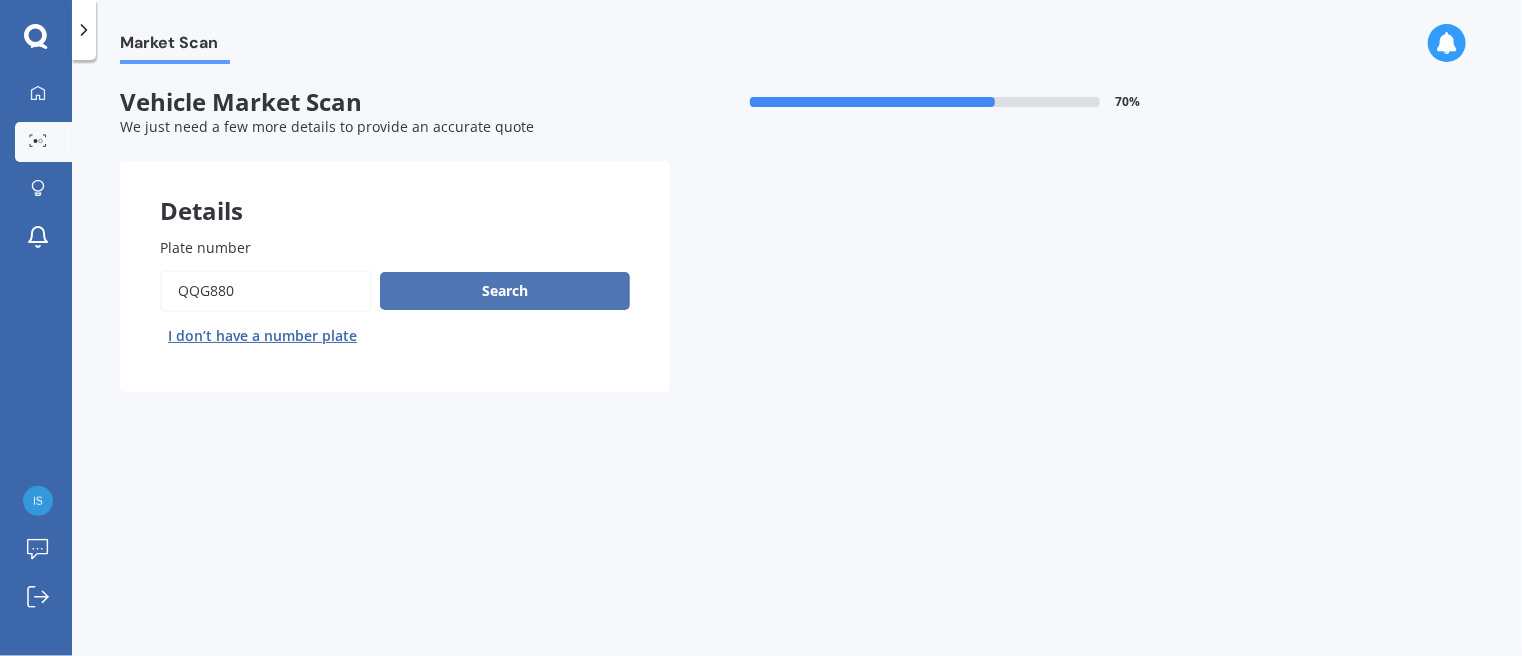 type on "qqg880" 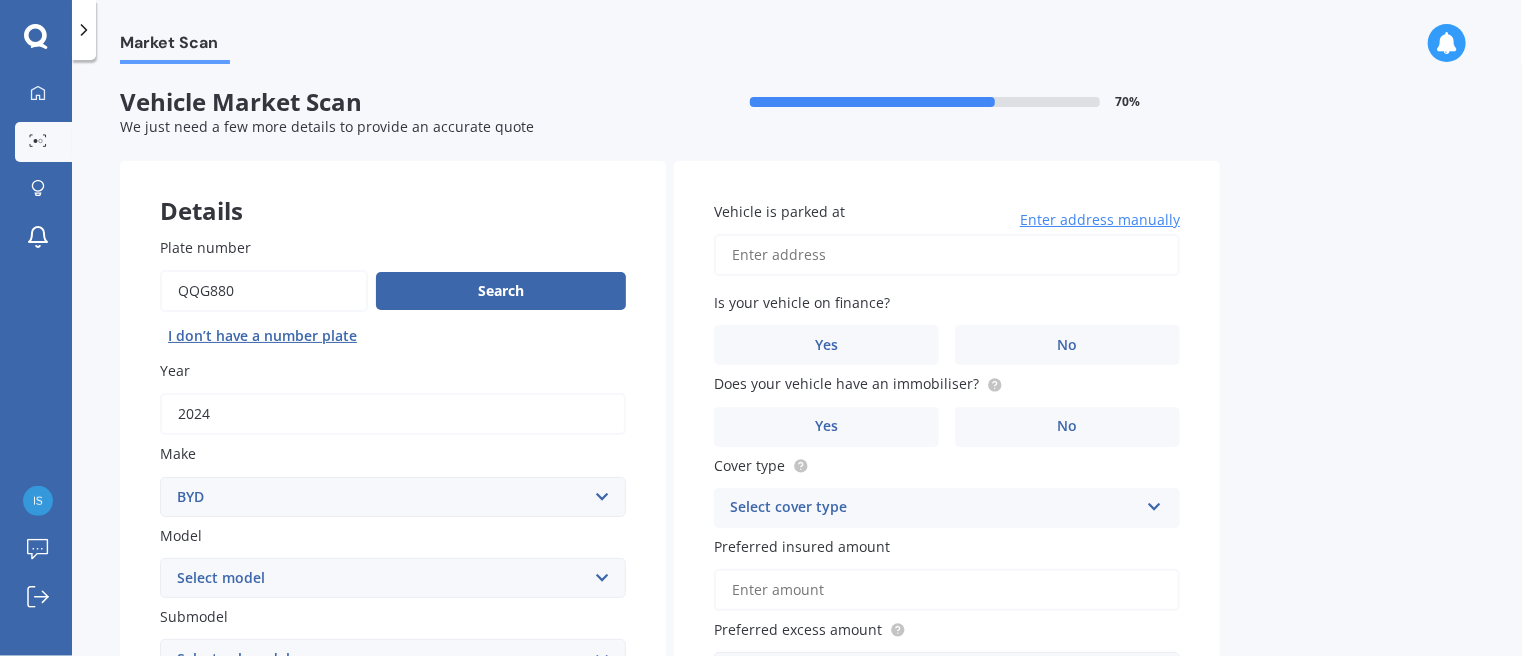 click on "Select model Atto 3 Electric Dolphin SEAL SEALION 6 SHARK 6" at bounding box center [393, 578] 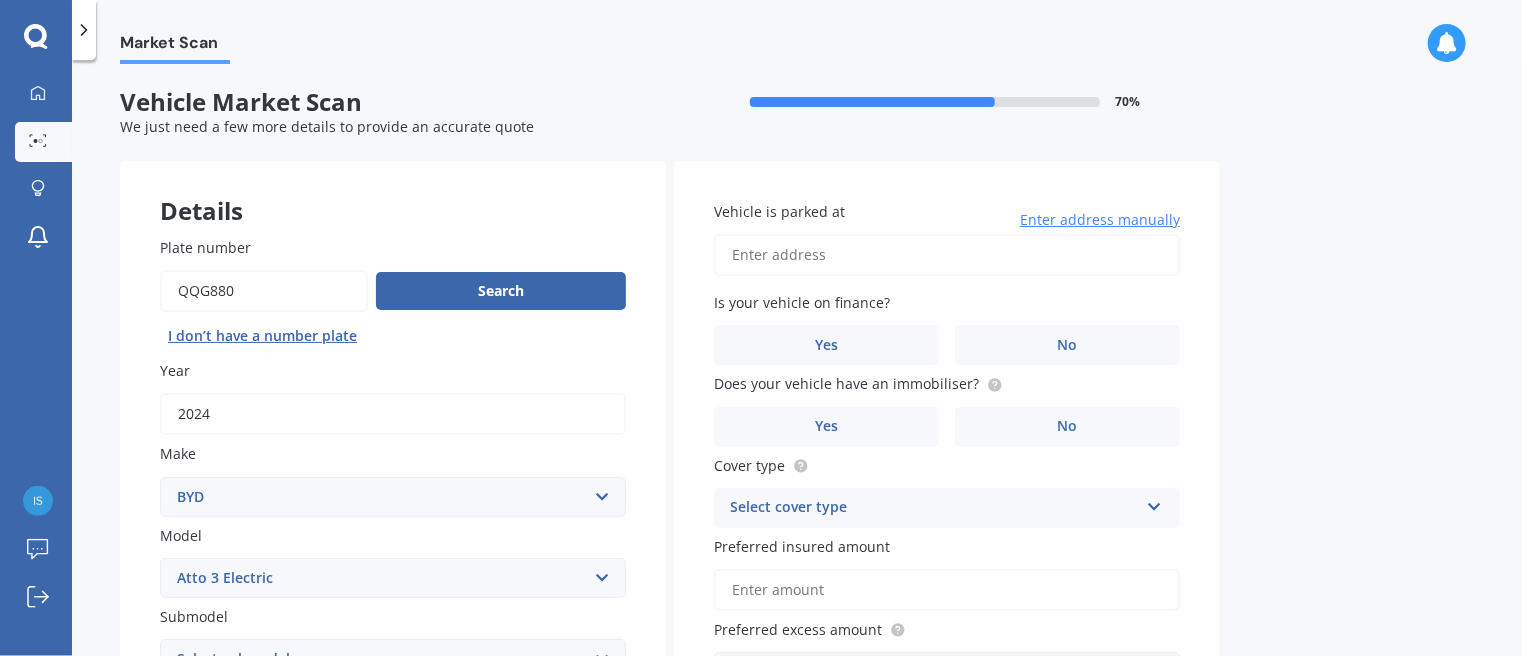 click on "Select model Atto 3 Electric Dolphin SEAL SEALION 6 SHARK 6" at bounding box center (393, 578) 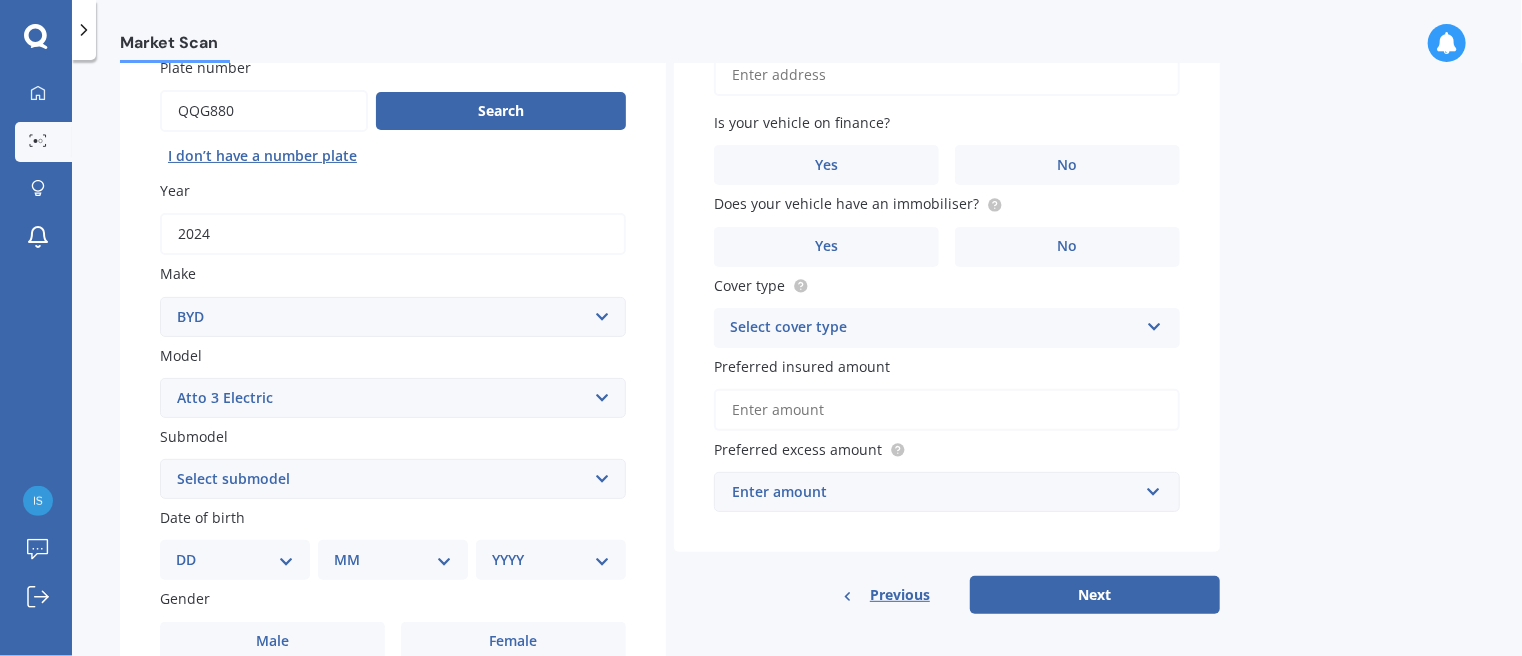 scroll, scrollTop: 200, scrollLeft: 0, axis: vertical 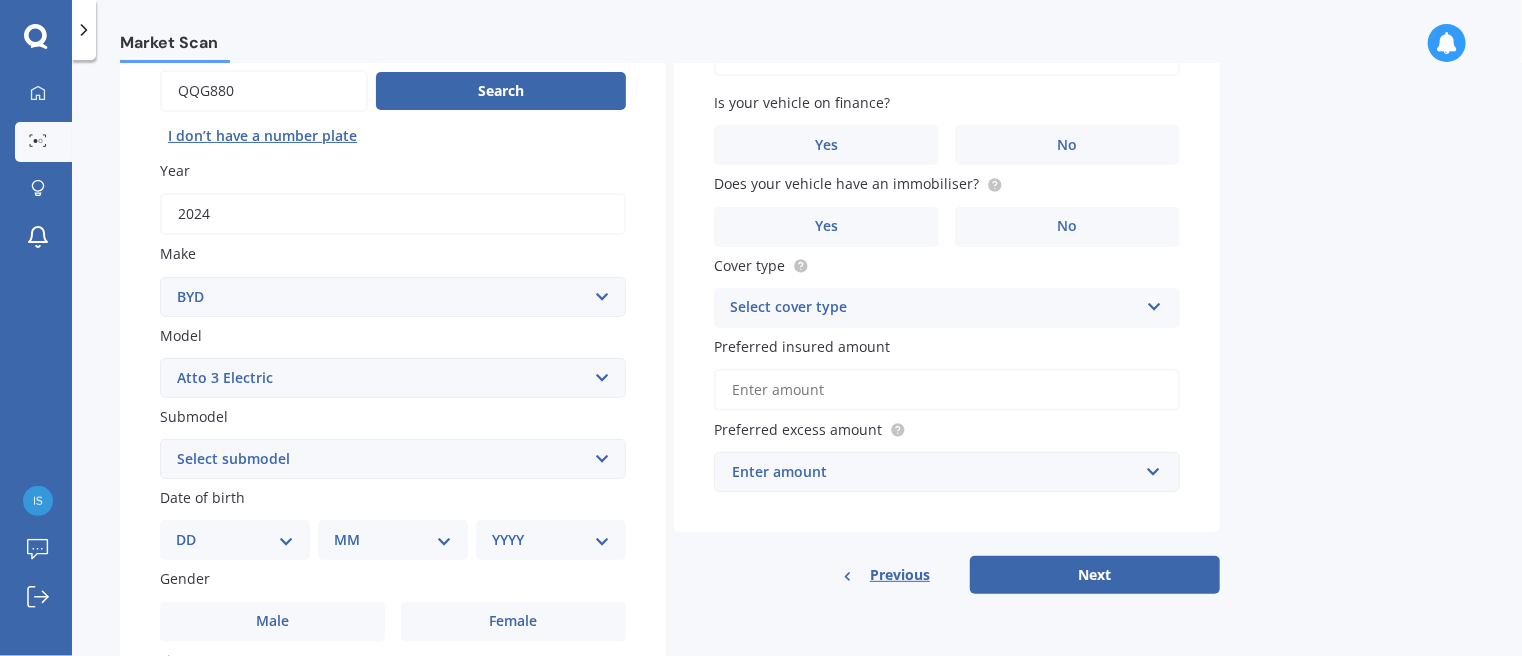 click on "DD 01 02 03 04 05 06 07 08 09 10 11 12 13 14 15 16 17 18 19 20 21 22 23 24 25 26 27 28 29 30 31" at bounding box center (235, 540) 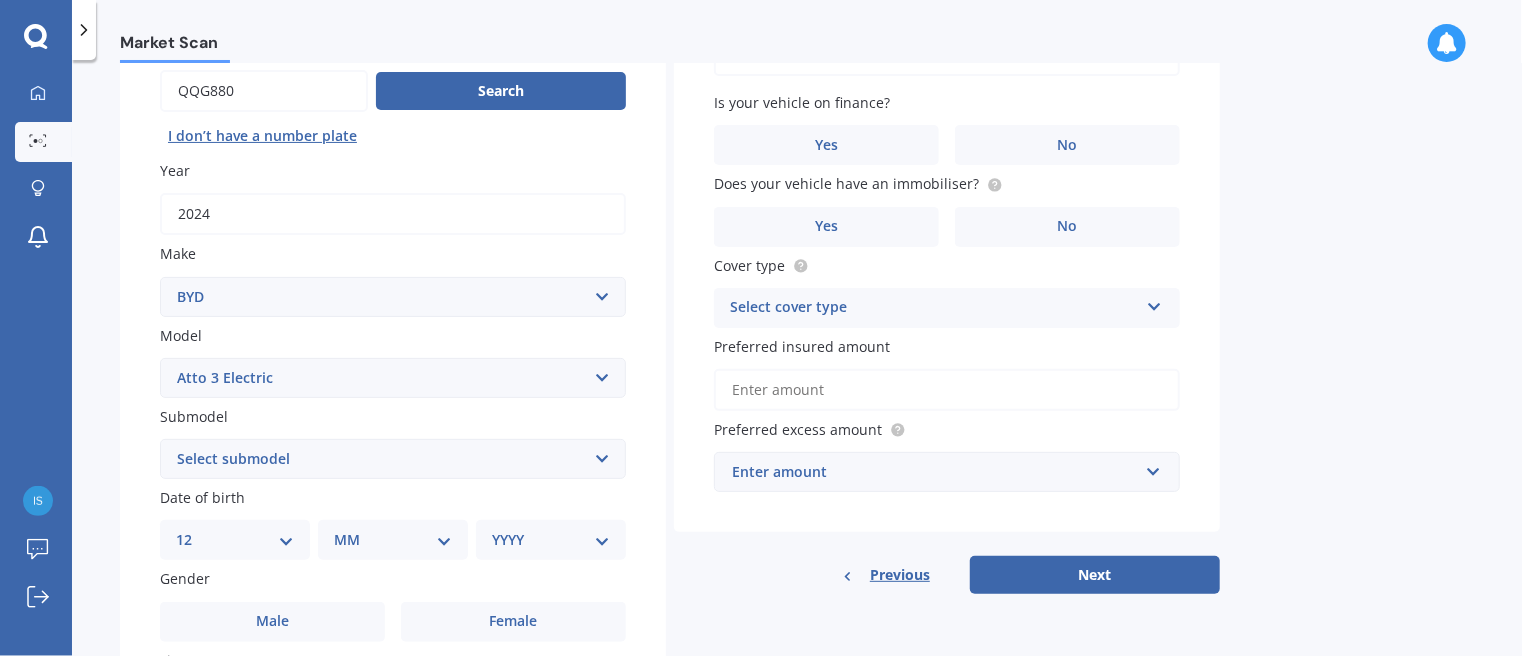 click on "DD 01 02 03 04 05 06 07 08 09 10 11 12 13 14 15 16 17 18 19 20 21 22 23 24 25 26 27 28 29 30 31" at bounding box center [235, 540] 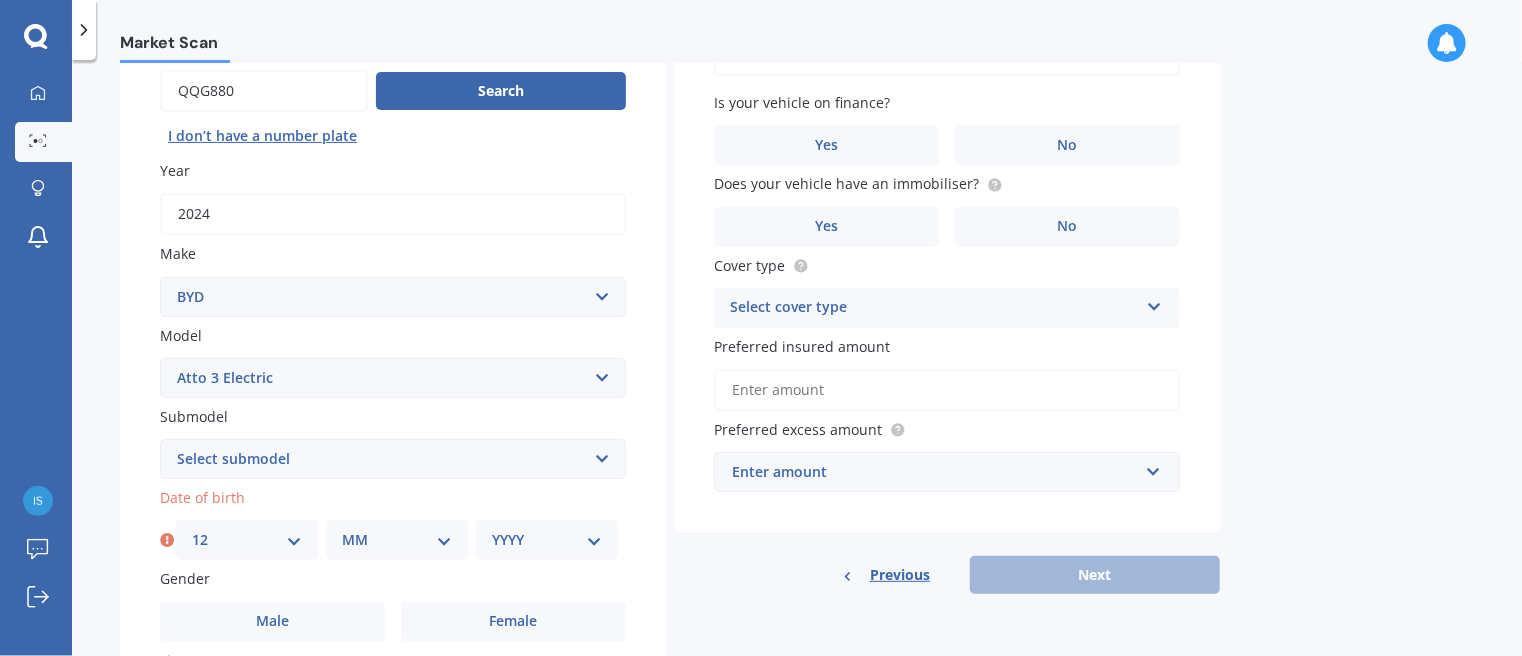click on "MM 01 02 03 04 05 06 07 08 09 10 11 12" at bounding box center [397, 540] 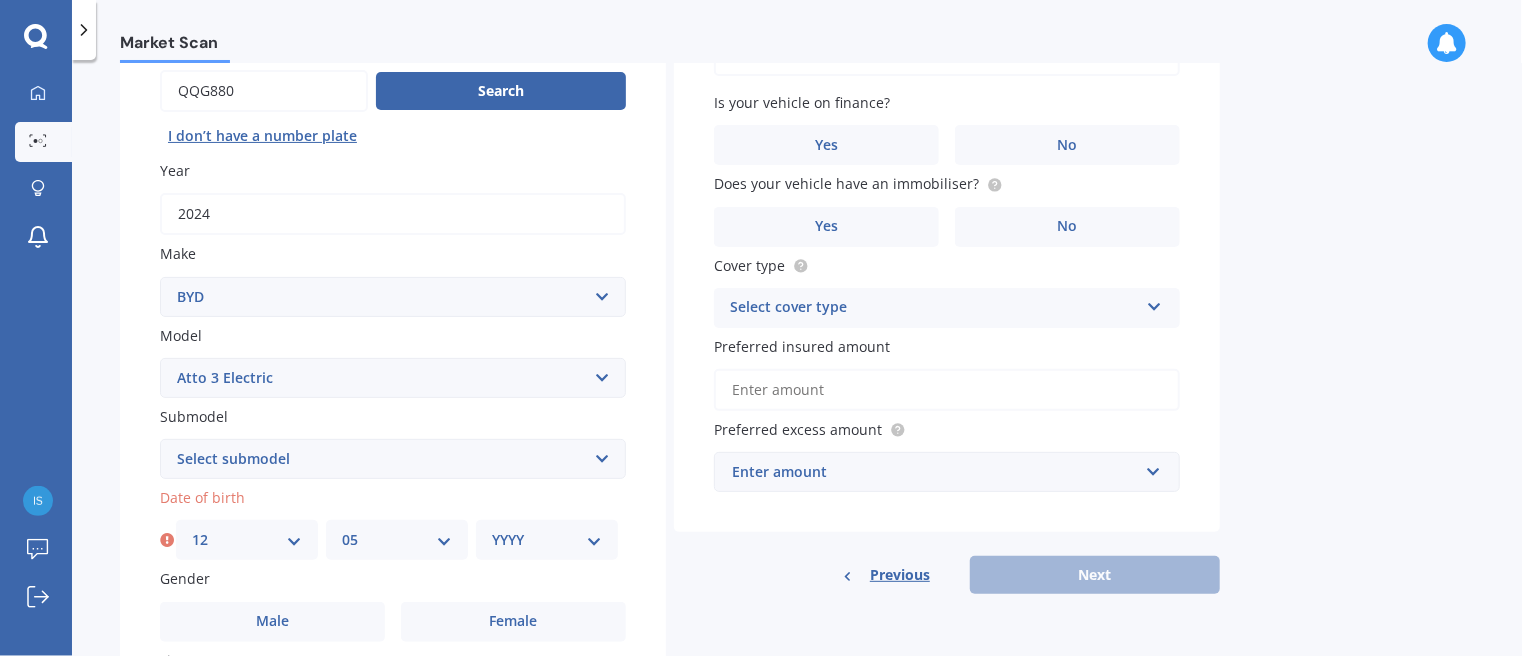 click on "MM 01 02 03 04 05 06 07 08 09 10 11 12" at bounding box center [397, 540] 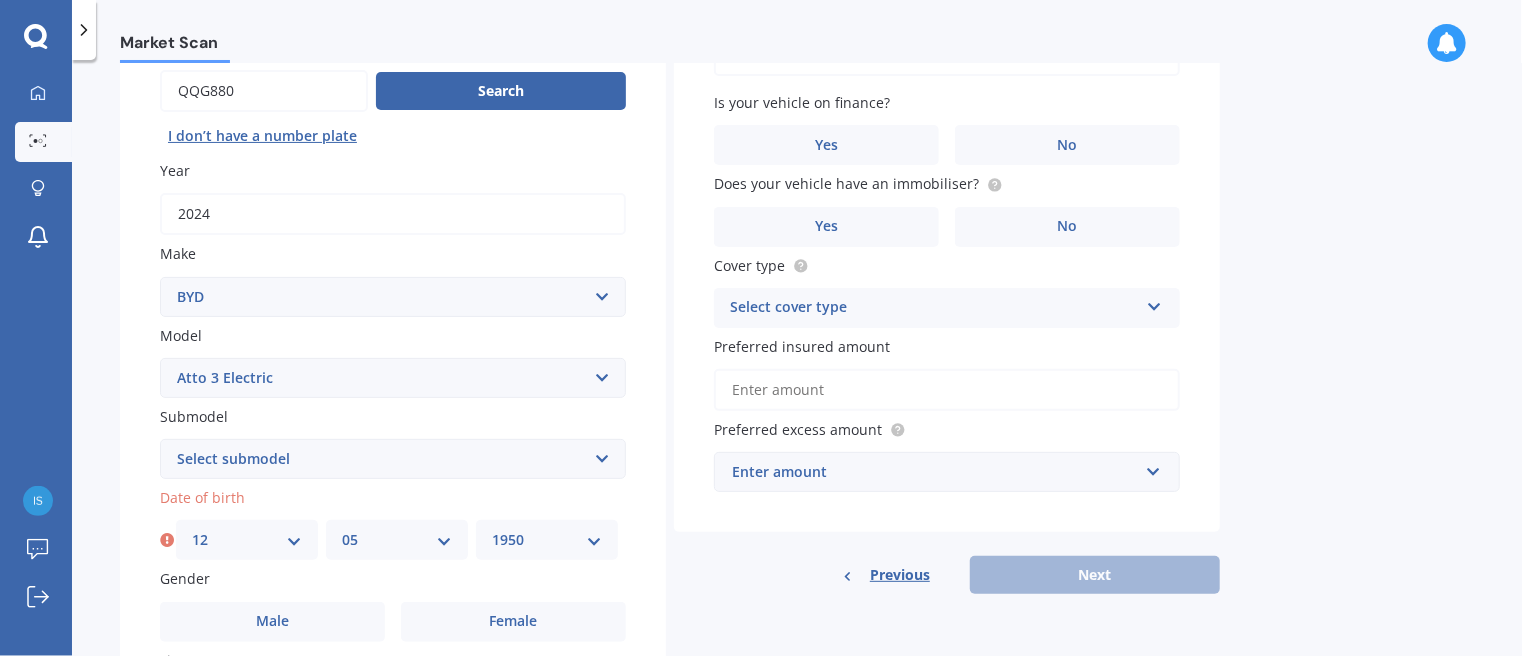 click on "YYYY 2025 2024 2023 2022 2021 2020 2019 2018 2017 2016 2015 2014 2013 2012 2011 2010 2009 2008 2007 2006 2005 2004 2003 2002 2001 2000 1999 1998 1997 1996 1995 1994 1993 1992 1991 1990 1989 1988 1987 1986 1985 1984 1983 1982 1981 1980 1979 1978 1977 1976 1975 1974 1973 1972 1971 1970 1969 1968 1967 1966 1965 1964 1963 1962 1961 1960 1959 1958 1957 1956 1955 1954 1953 1952 1951 1950 1949 1948 1947 1946 1945 1944 1943 1942 1941 1940 1939 1938 1937 1936 1935 1934 1933 1932 1931 1930 1929 1928 1927 1926" at bounding box center (547, 540) 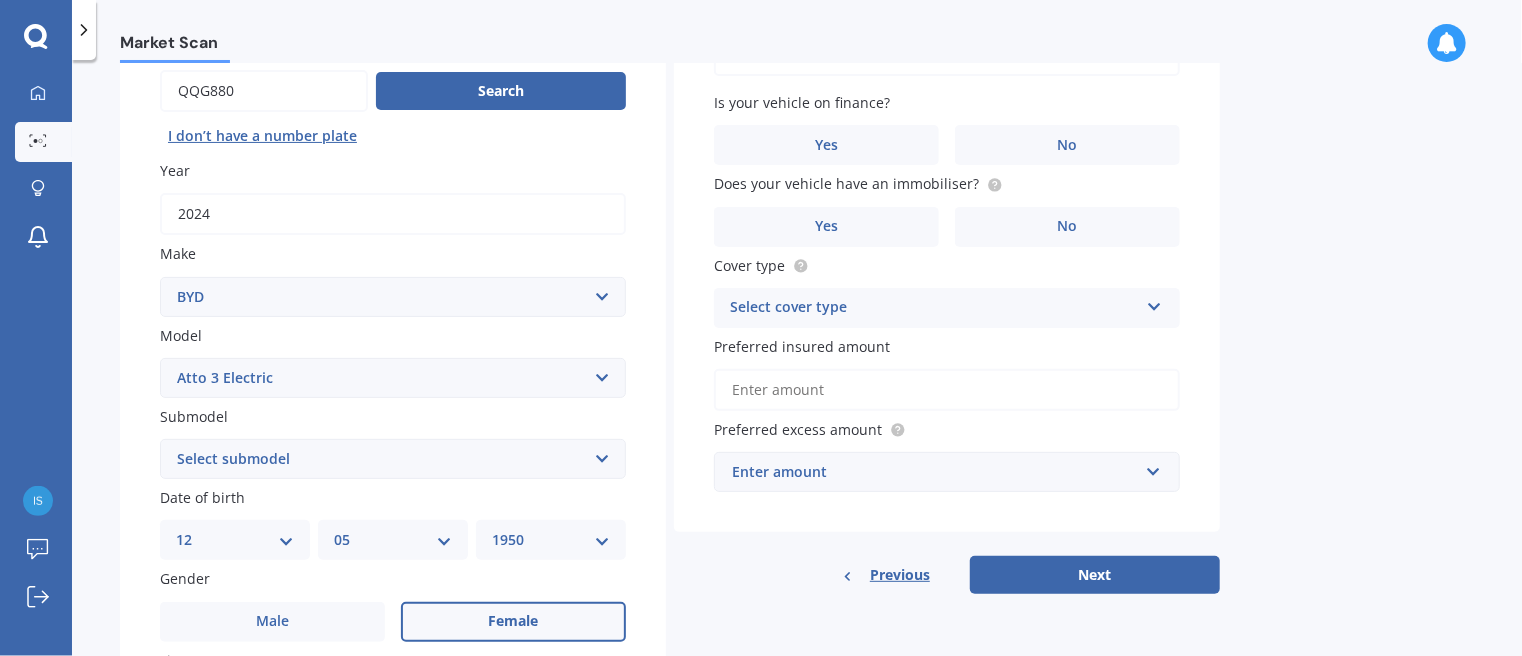 click on "Female" at bounding box center [272, 621] 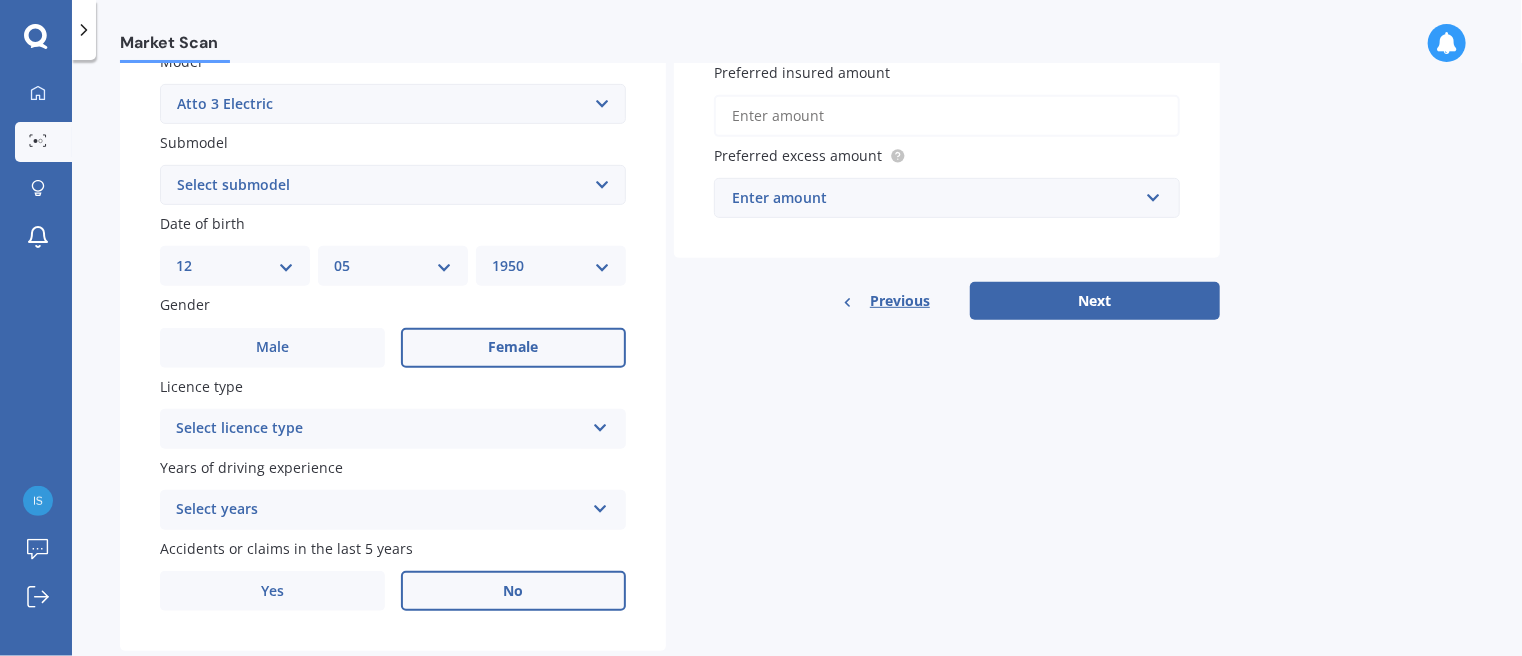 scroll, scrollTop: 500, scrollLeft: 0, axis: vertical 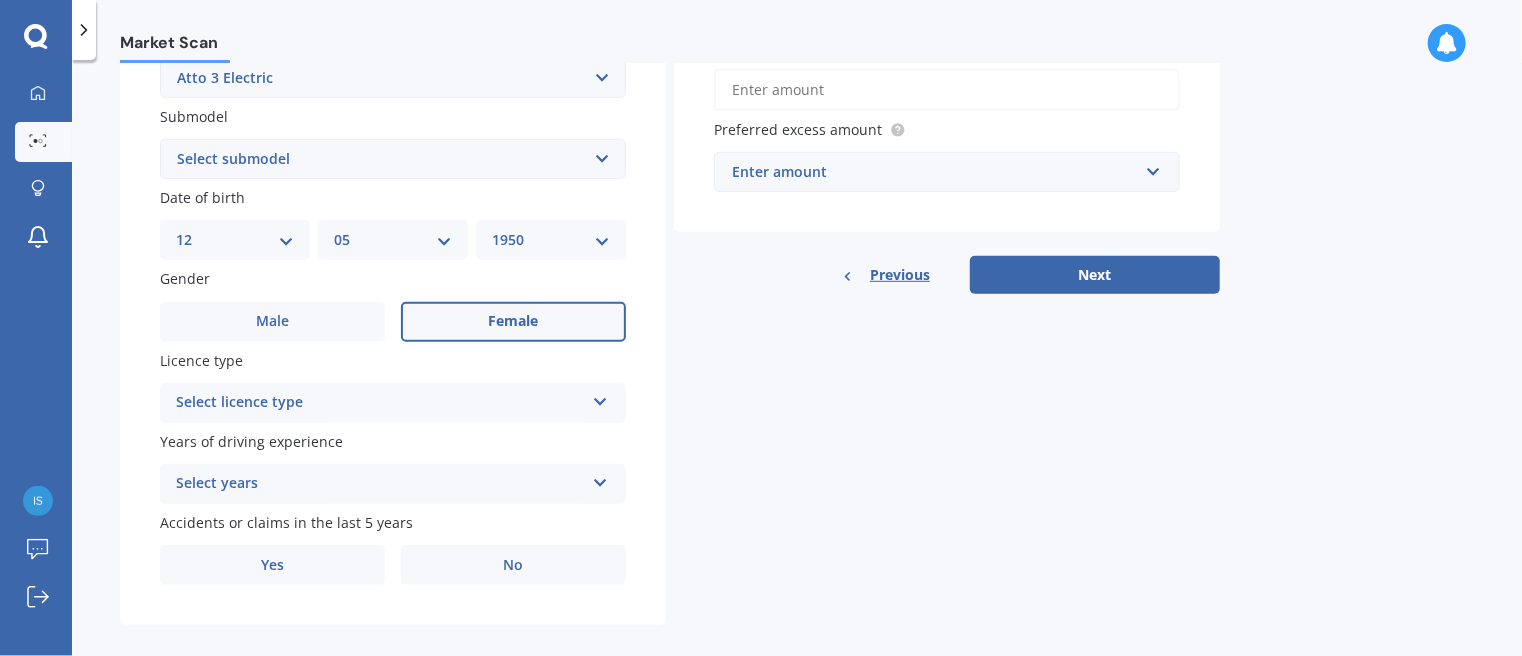 click at bounding box center [600, 398] 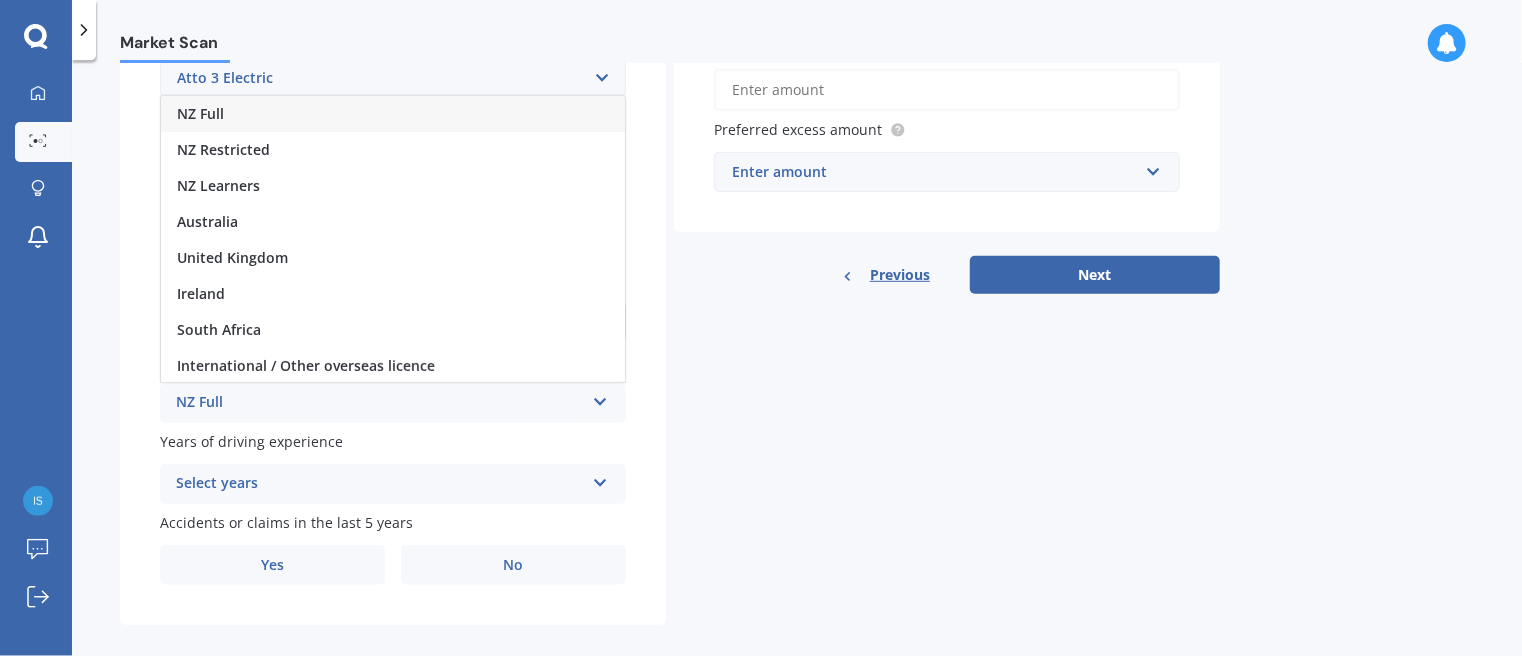 click on "NZ Full" at bounding box center (393, 114) 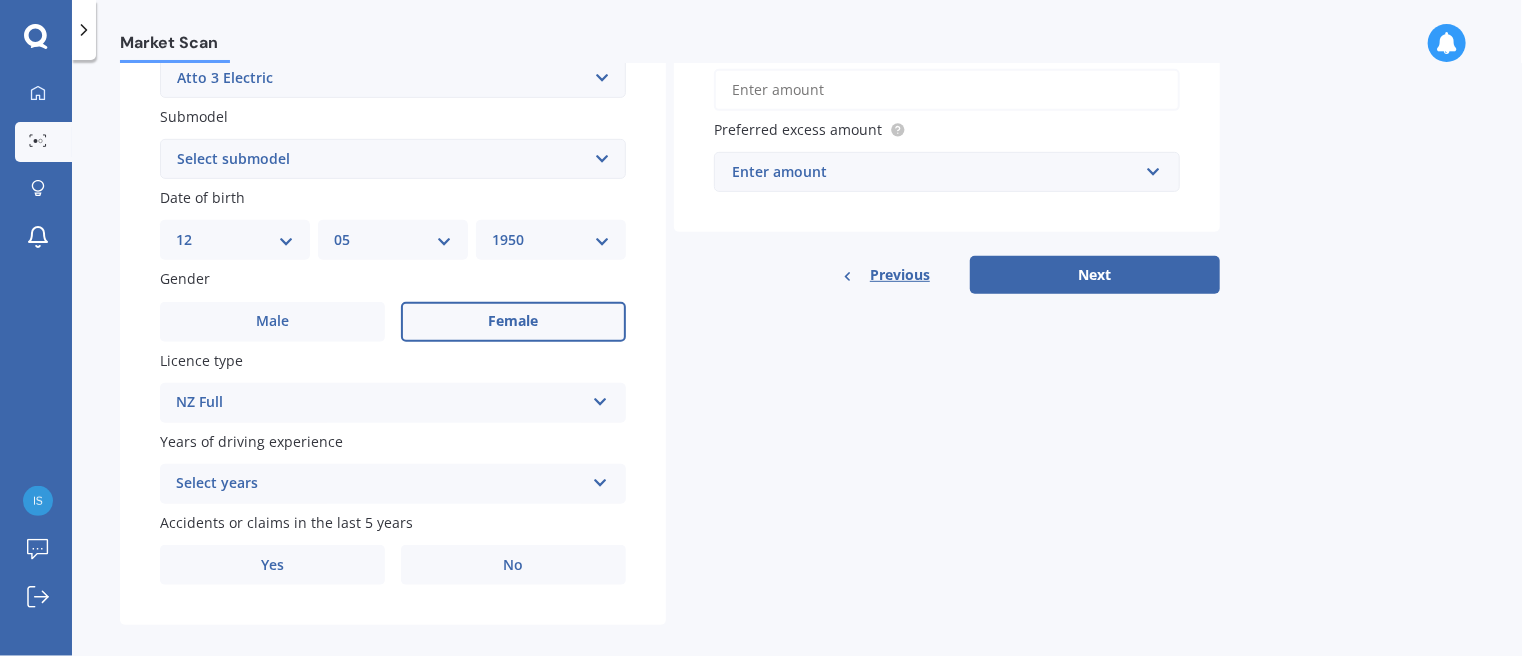 click at bounding box center [600, 398] 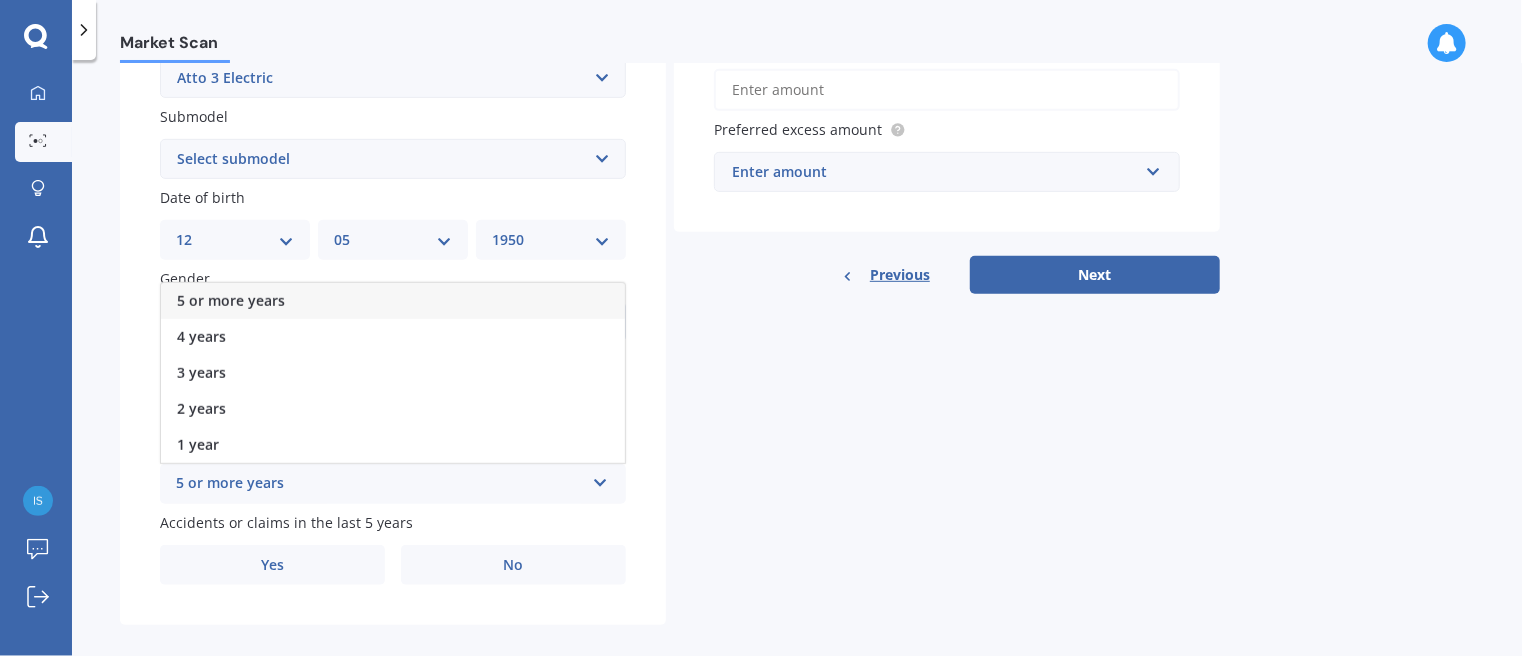click on "5 or more years" at bounding box center (231, 300) 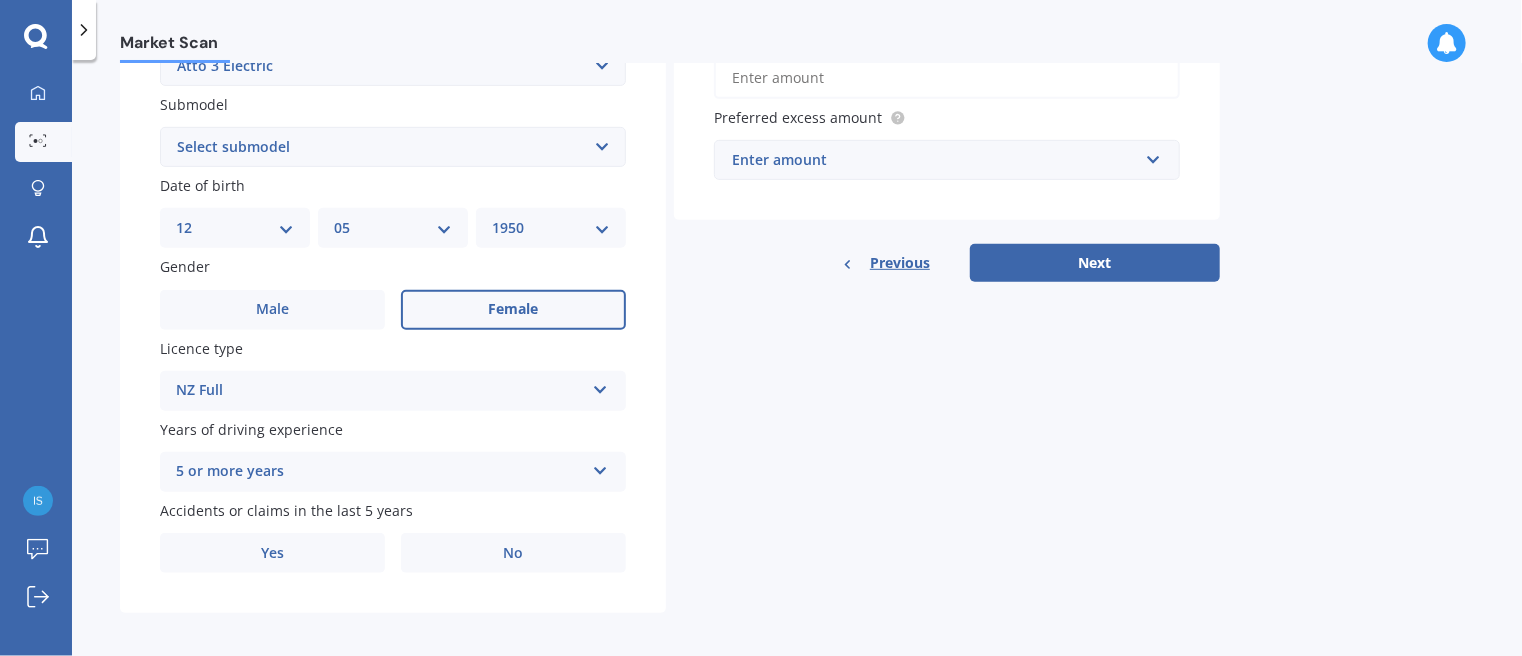 scroll, scrollTop: 521, scrollLeft: 0, axis: vertical 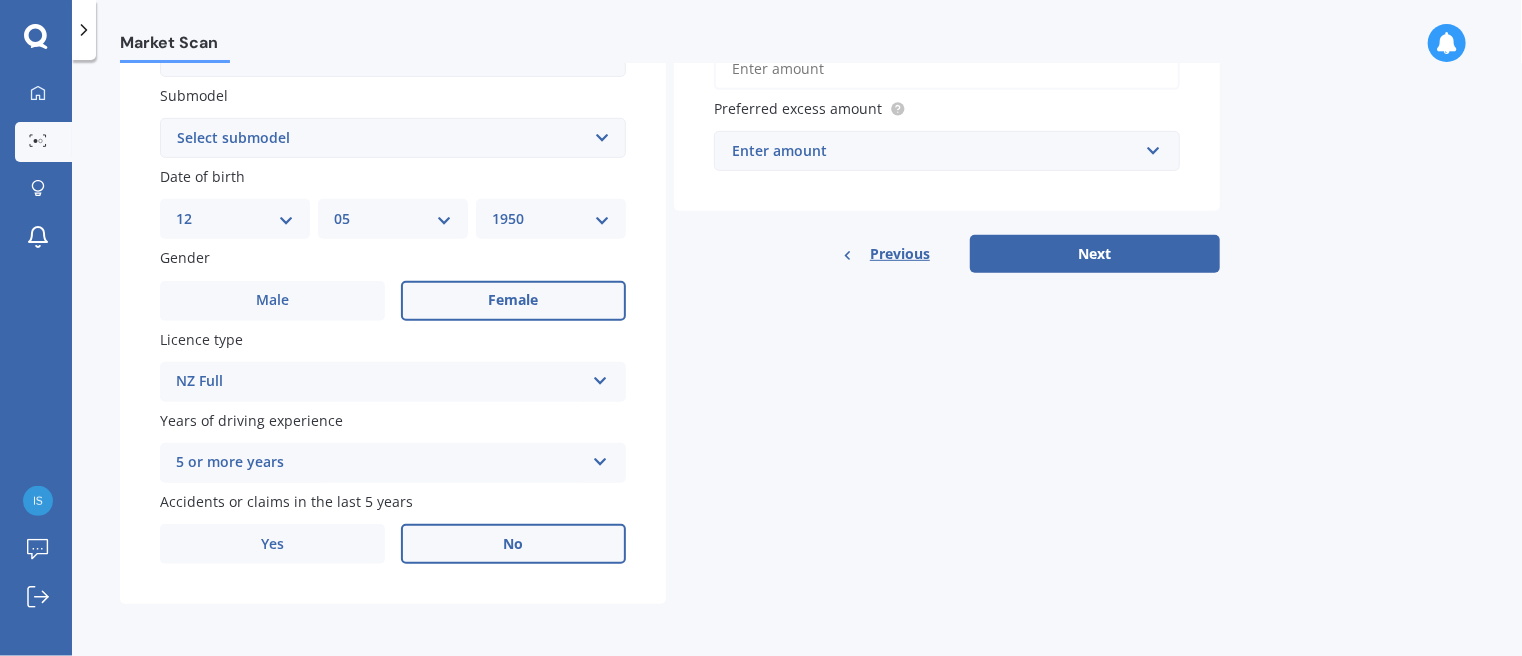 click on "No" at bounding box center [272, 300] 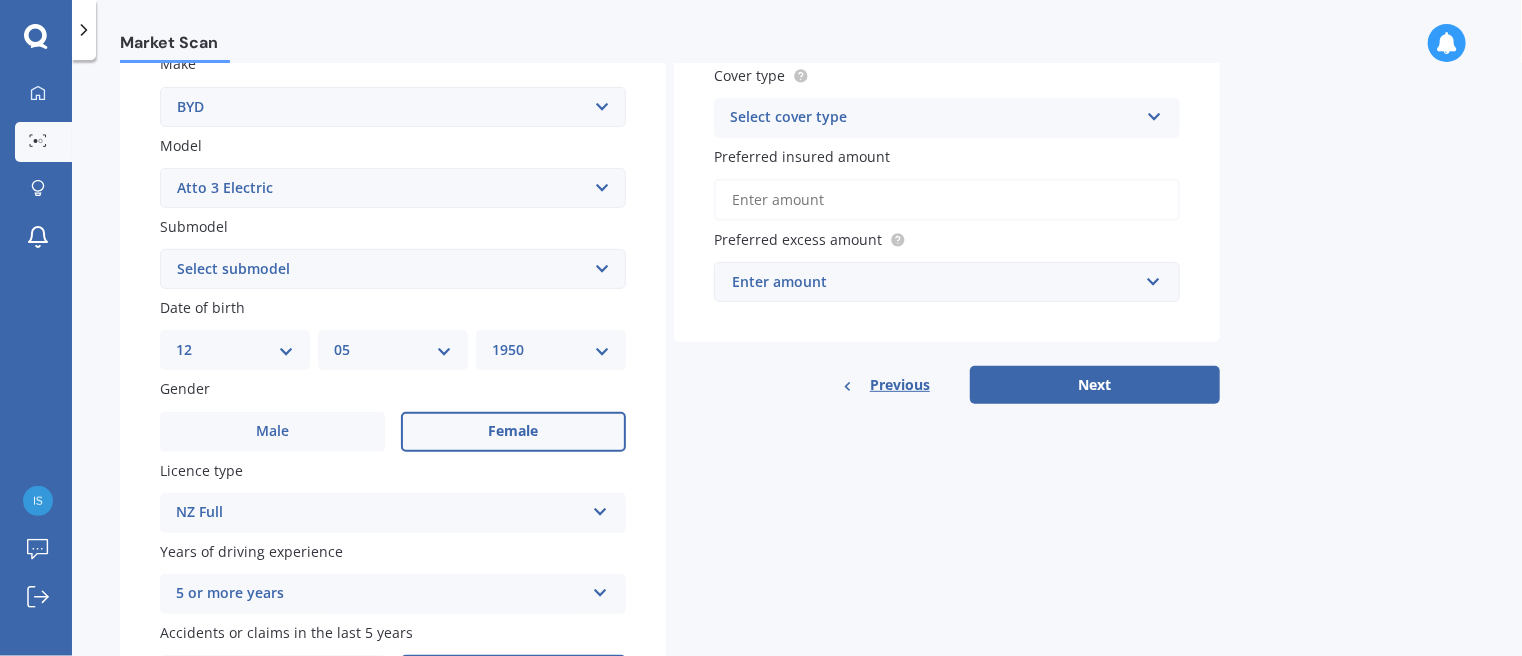 scroll, scrollTop: 121, scrollLeft: 0, axis: vertical 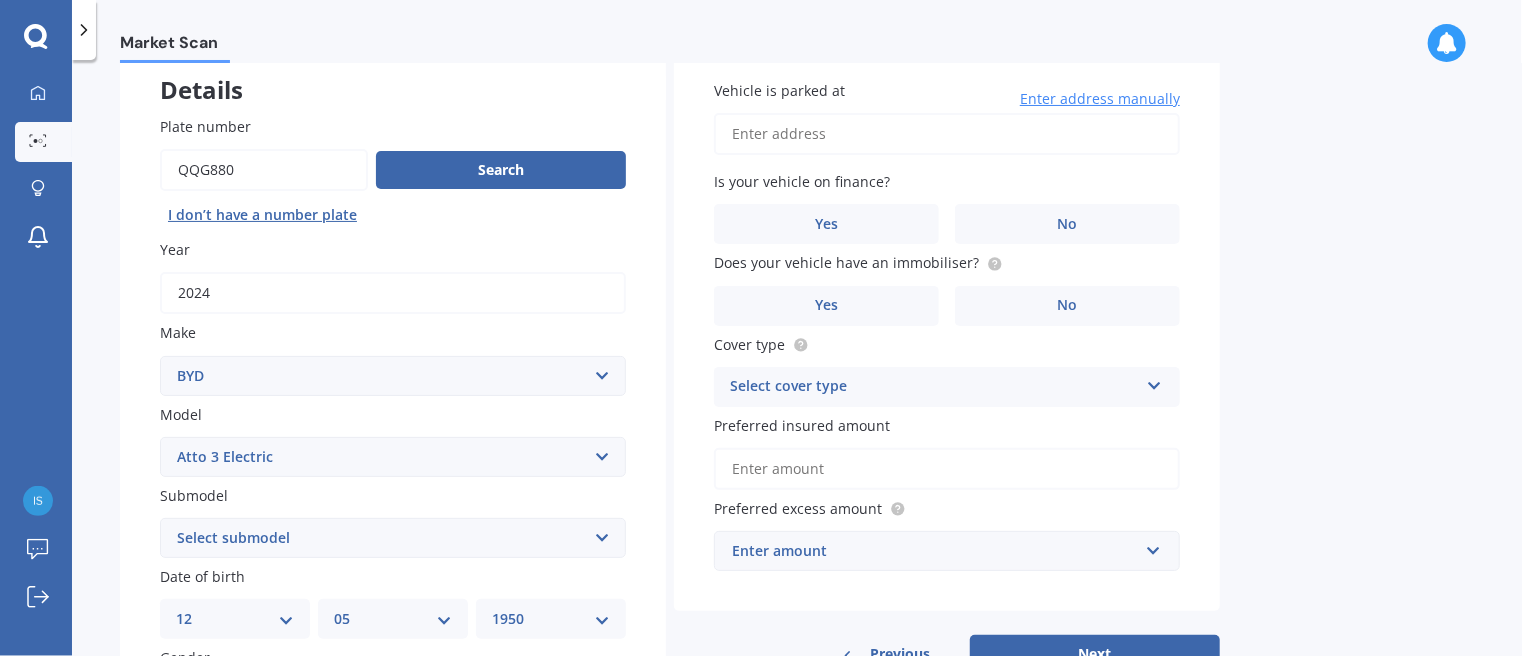 click on "Vehicle is parked at" at bounding box center [947, 134] 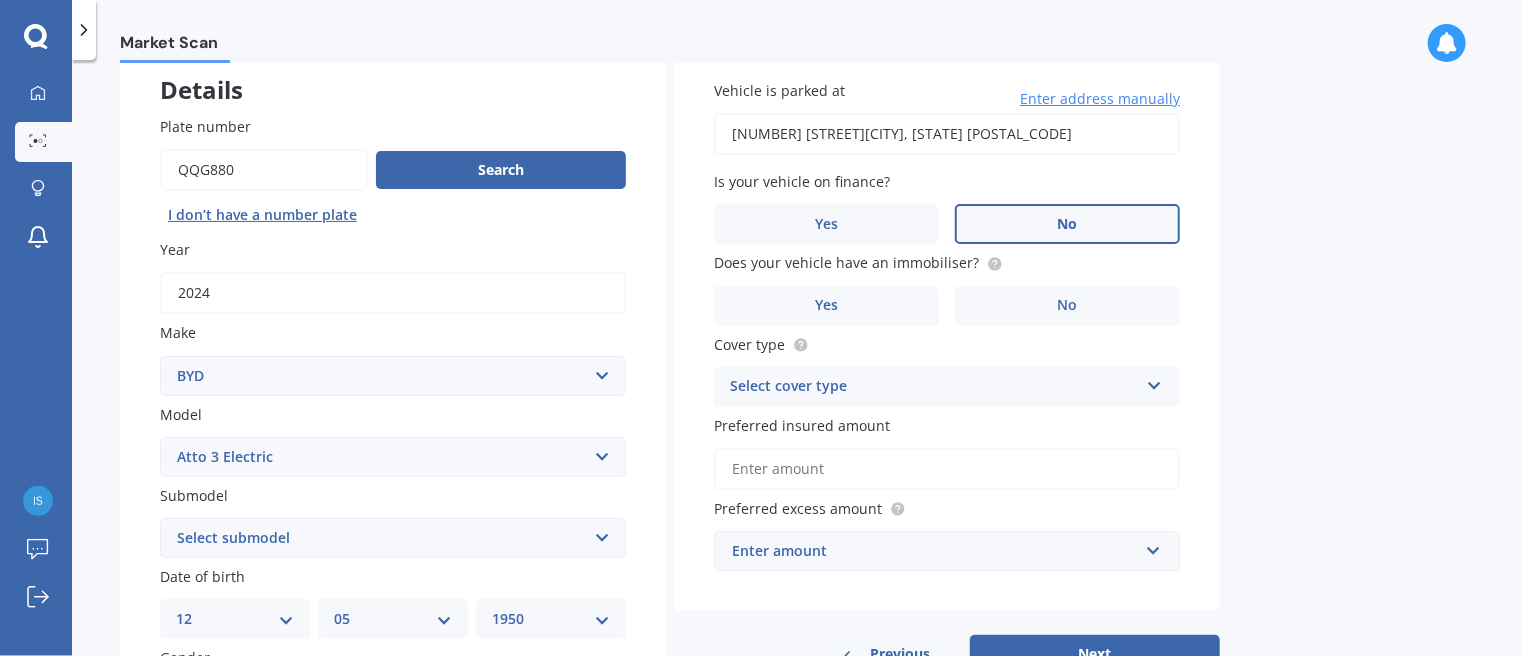 click on "No" at bounding box center (513, 701) 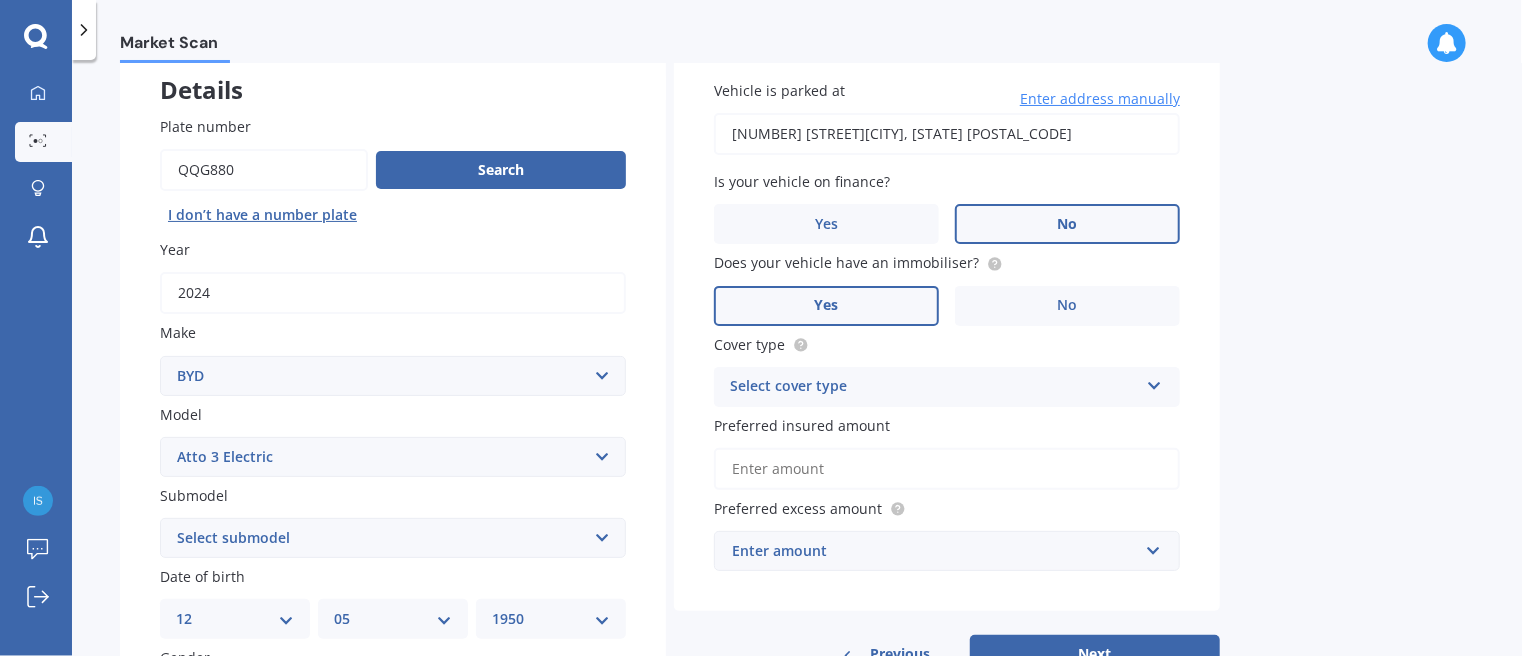 click on "Yes" at bounding box center (272, 700) 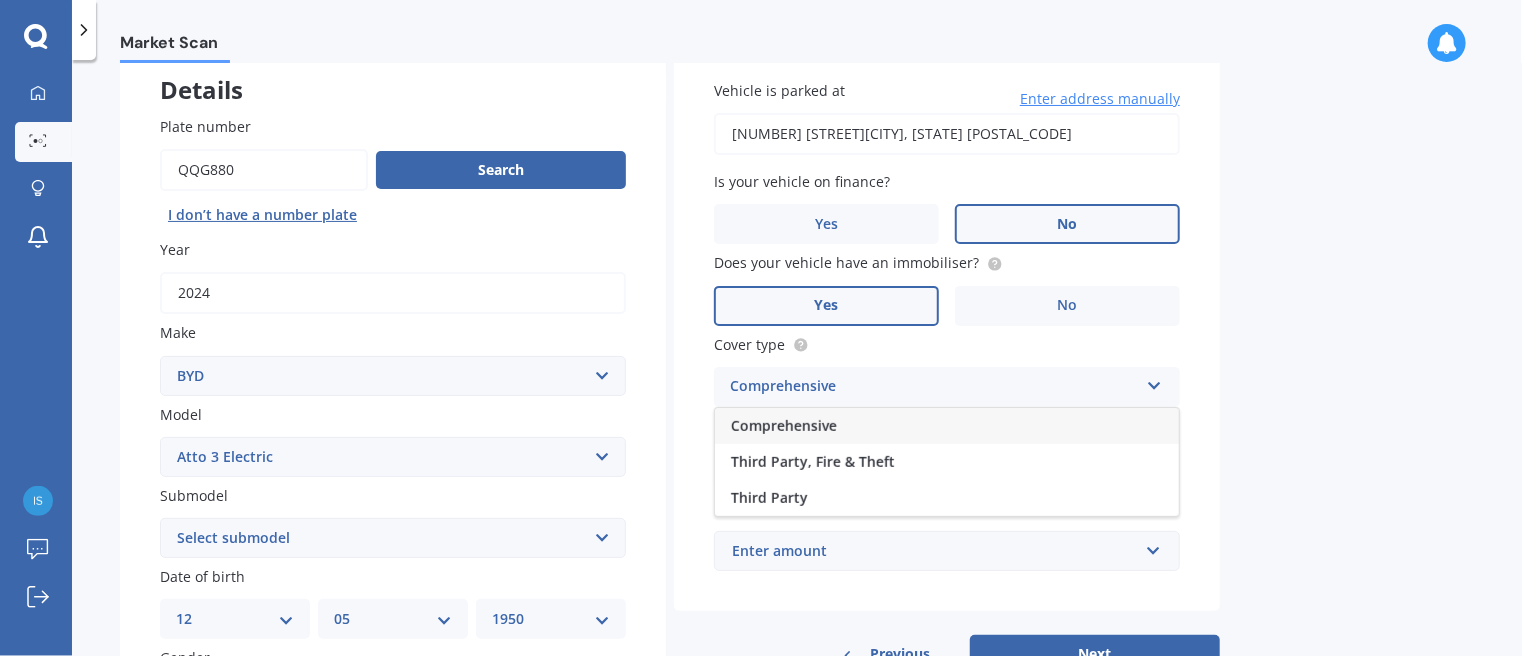 click on "Comprehensive" at bounding box center (947, 426) 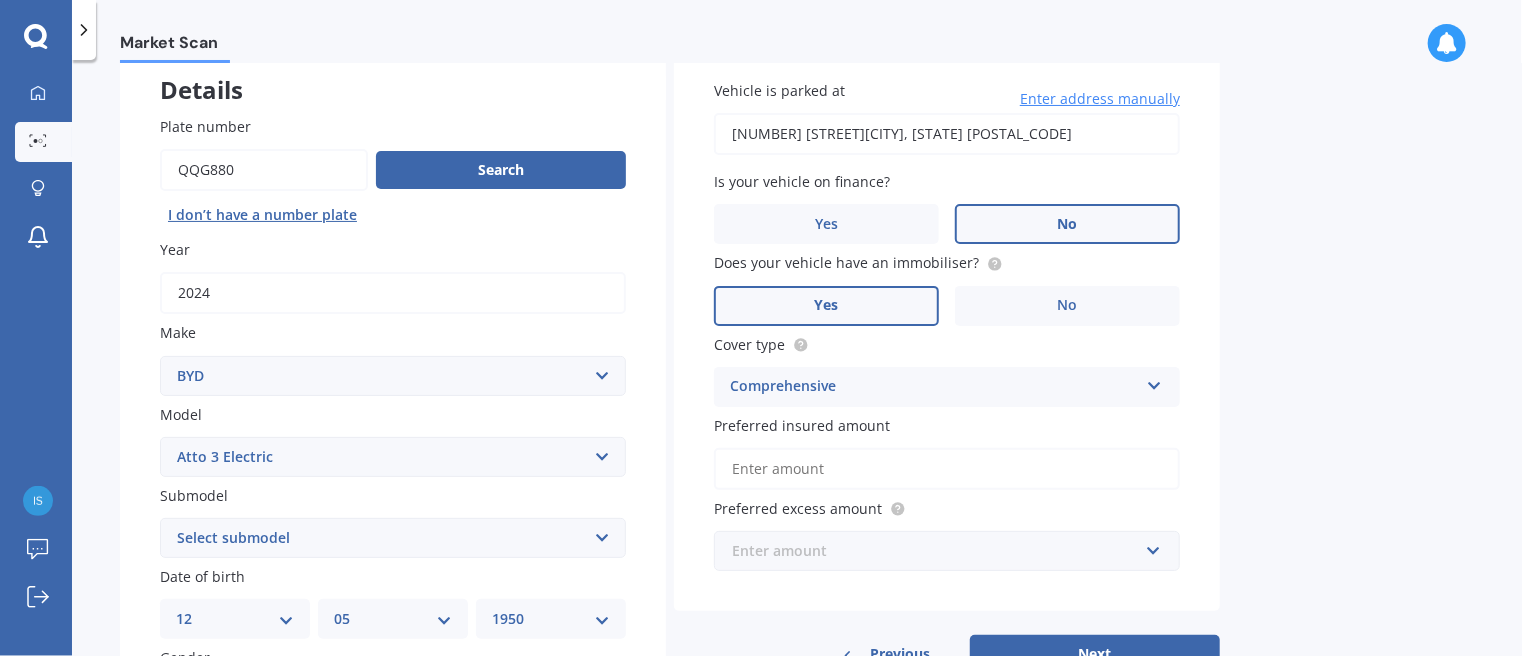 click at bounding box center [940, 551] 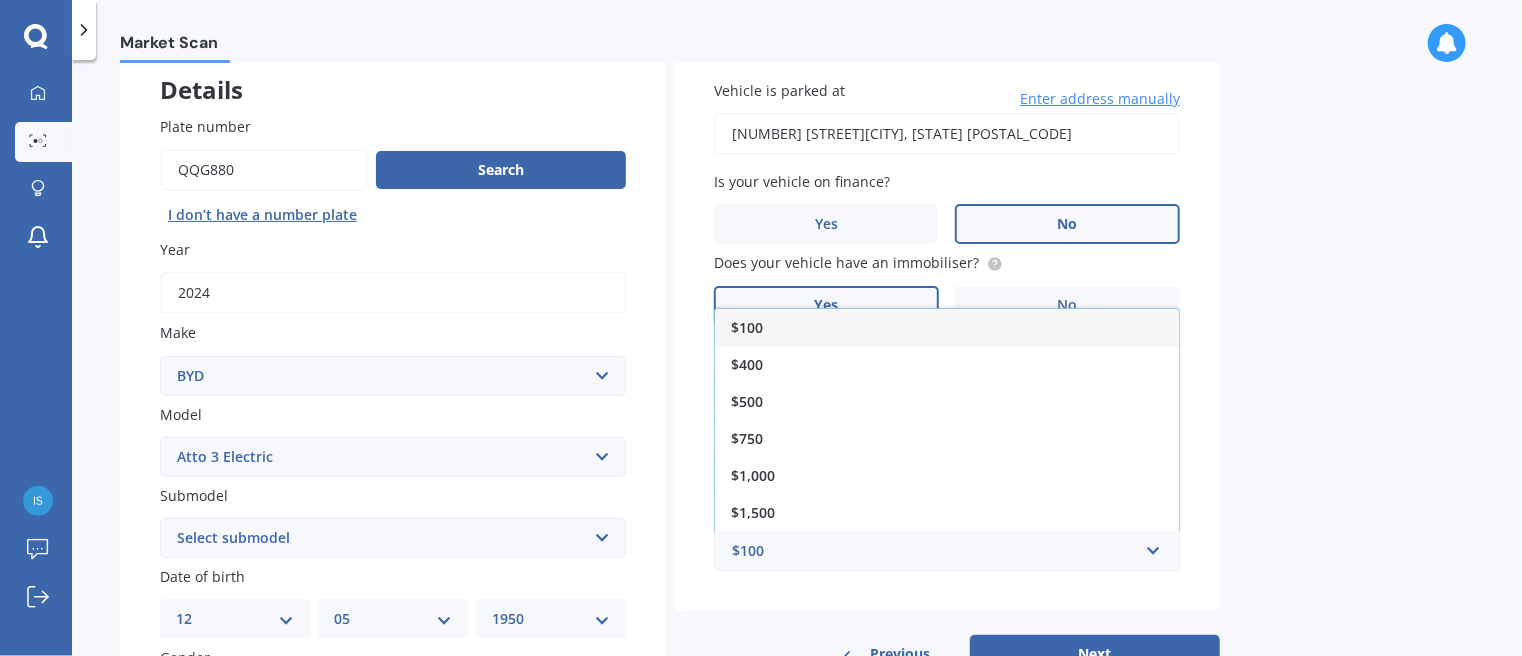click on "$500" at bounding box center (947, 401) 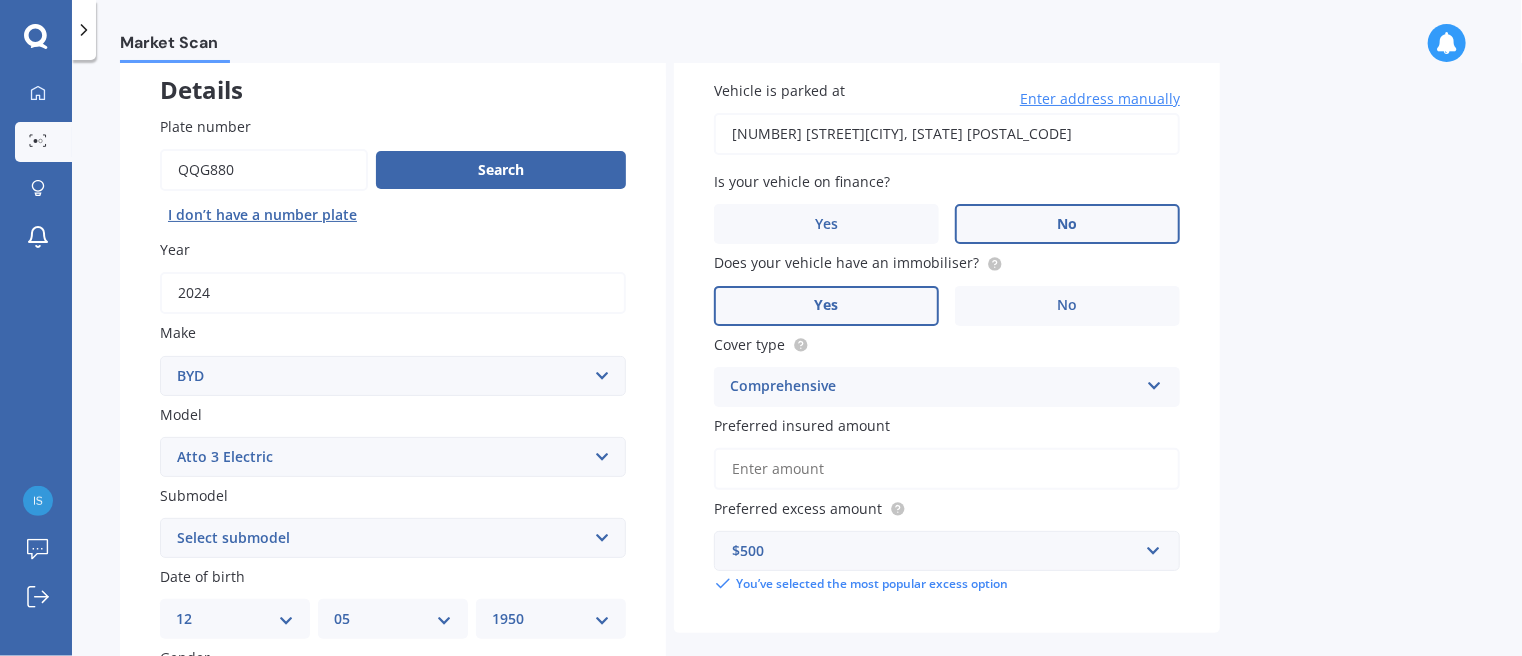 click on "Preferred insured amount" at bounding box center (947, 469) 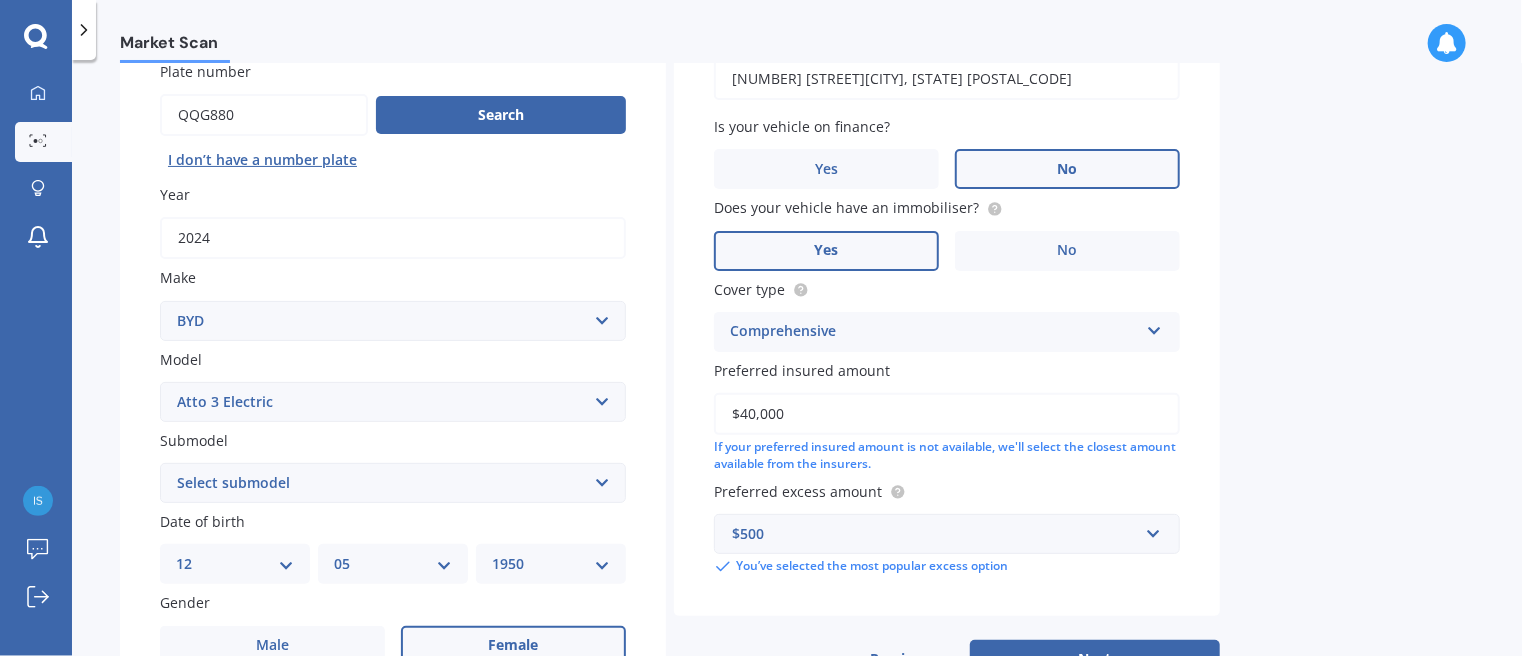 scroll, scrollTop: 321, scrollLeft: 0, axis: vertical 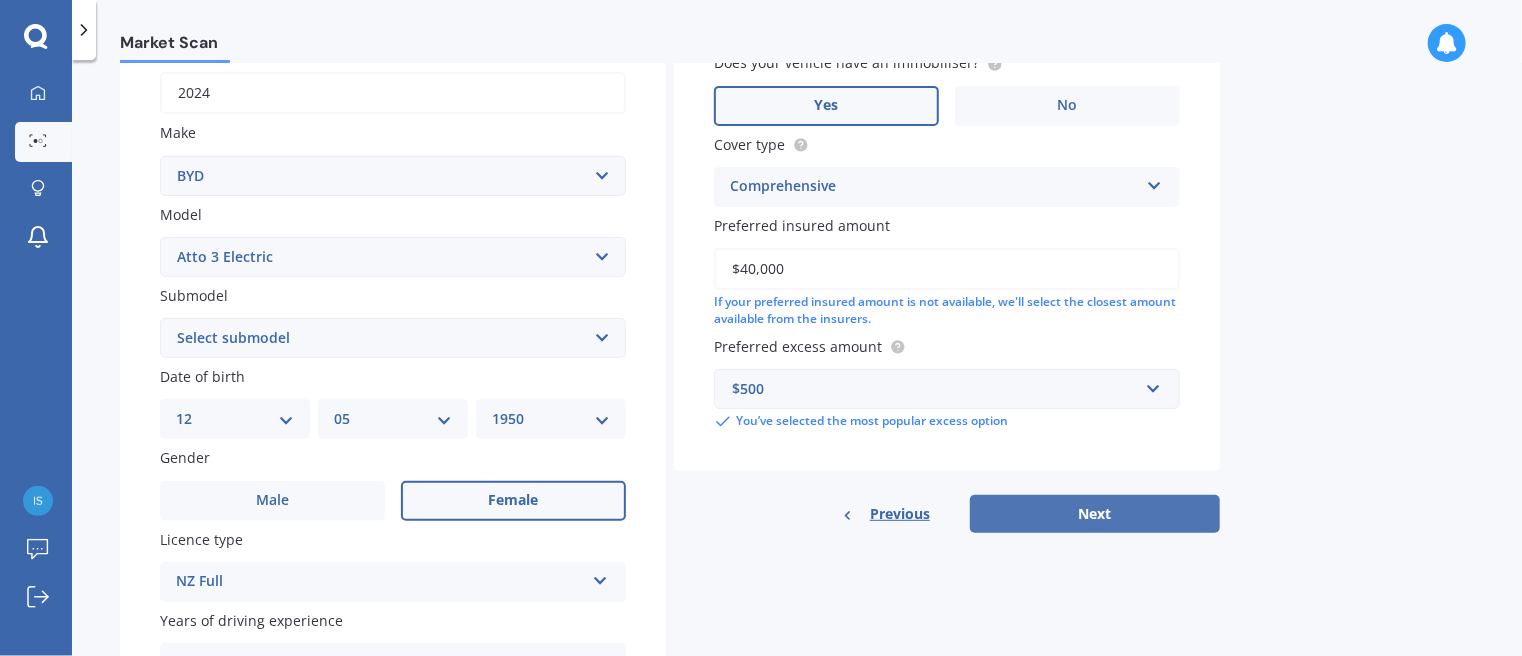 type on "$40,000" 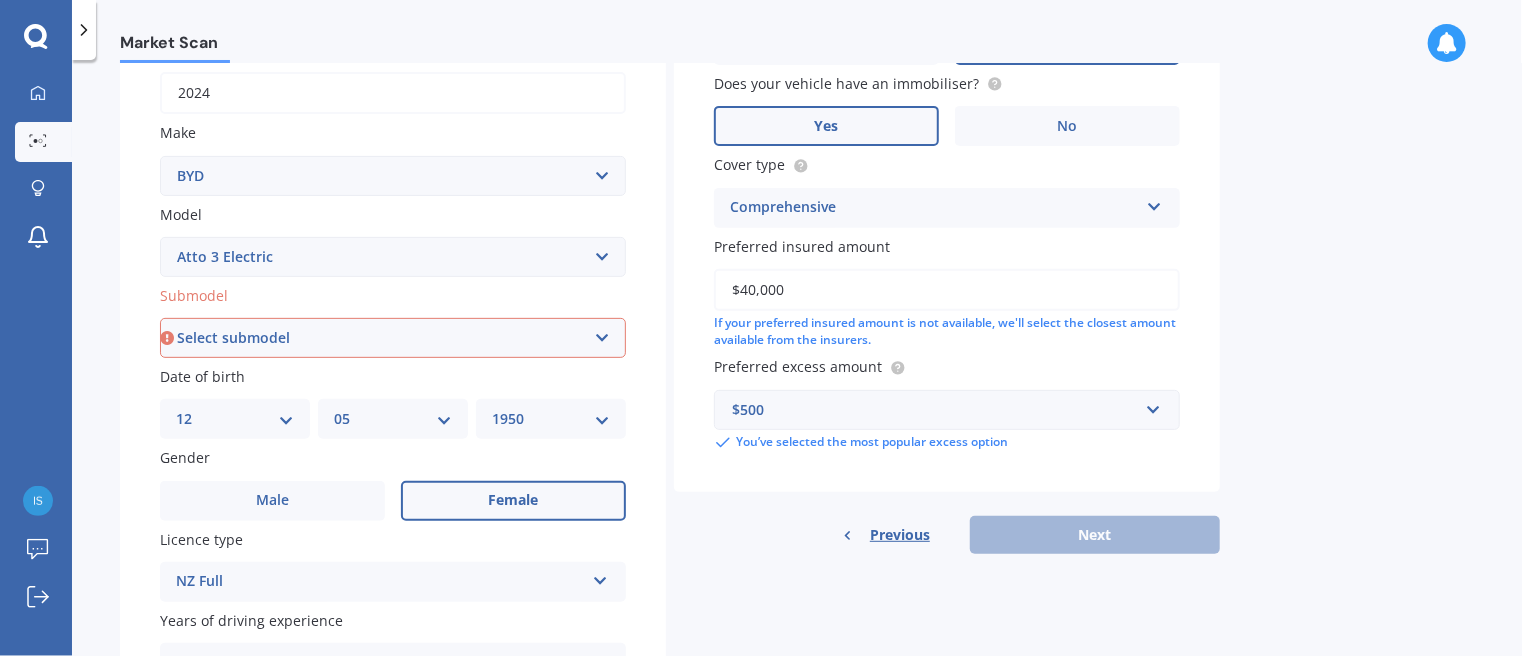 click on "Select submodel Extended Range 60KW" at bounding box center (393, 338) 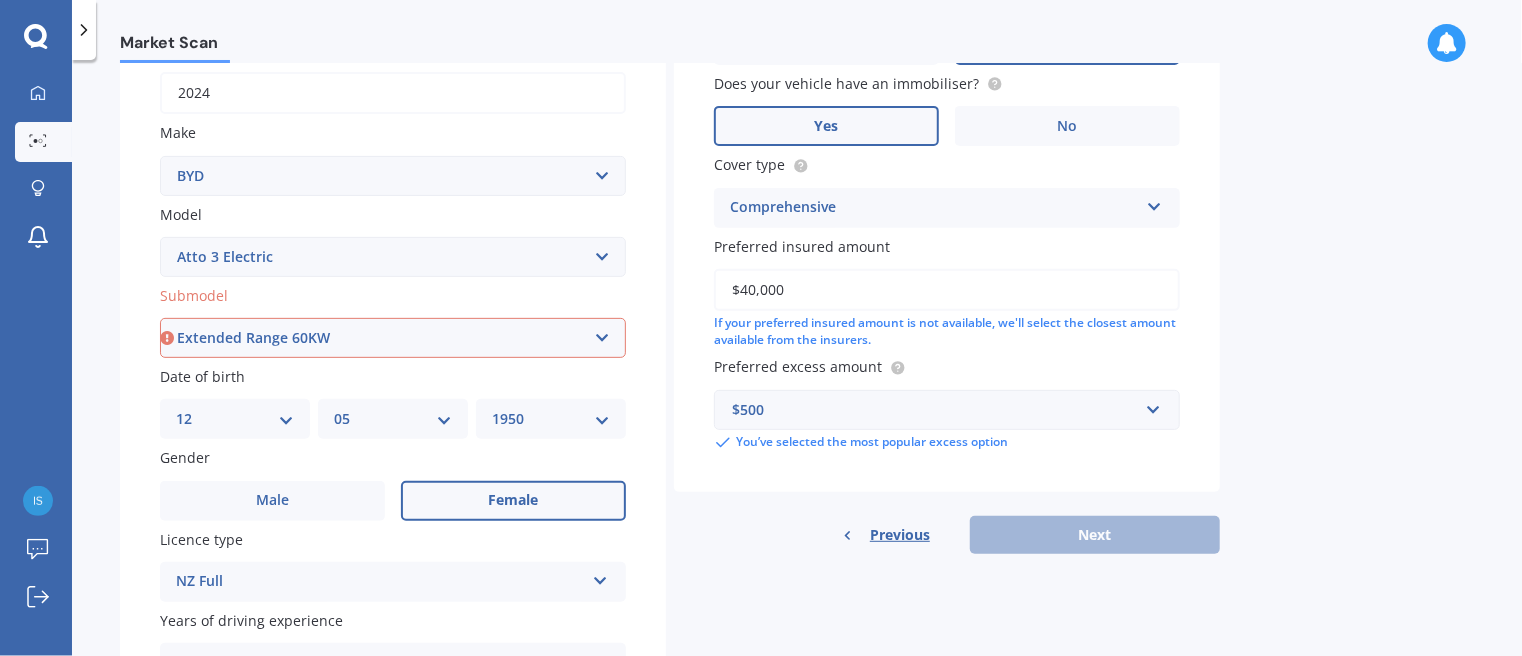 click on "Select submodel Extended Range 60KW" at bounding box center [393, 338] 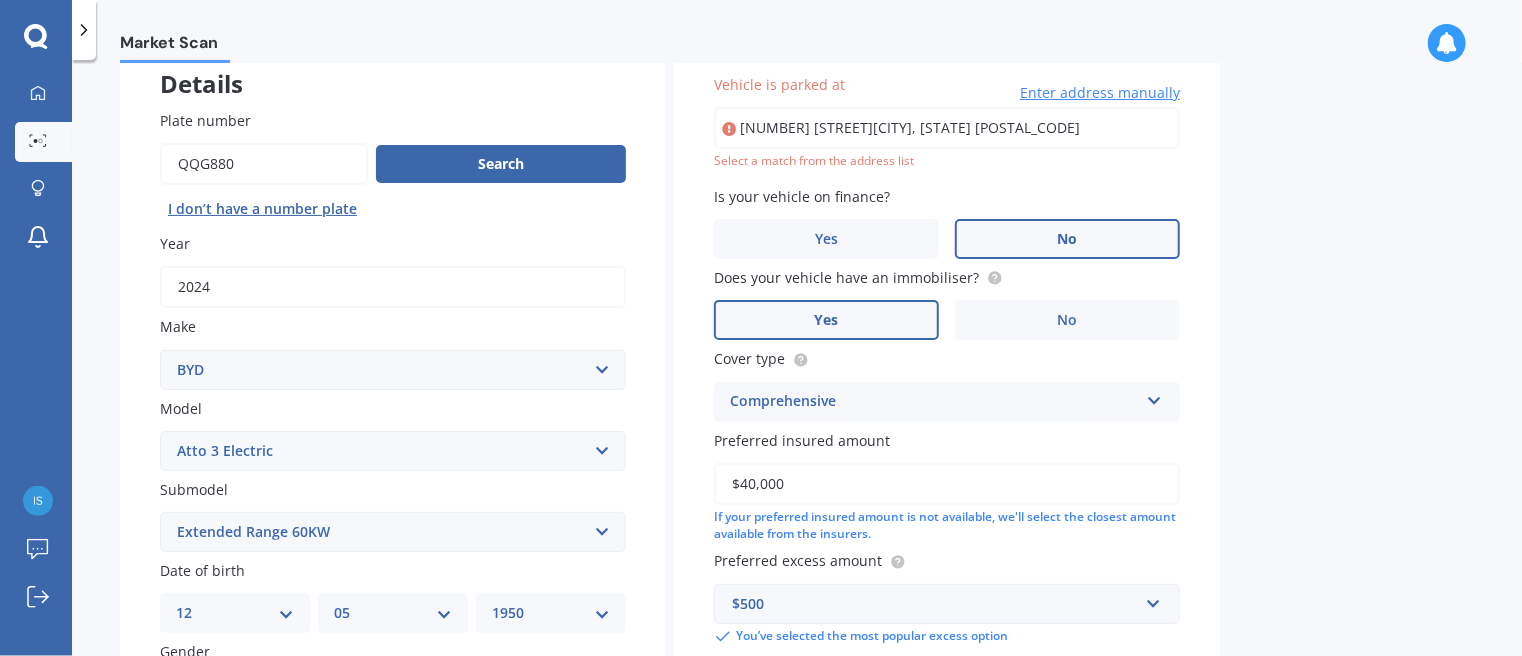 scroll, scrollTop: 121, scrollLeft: 0, axis: vertical 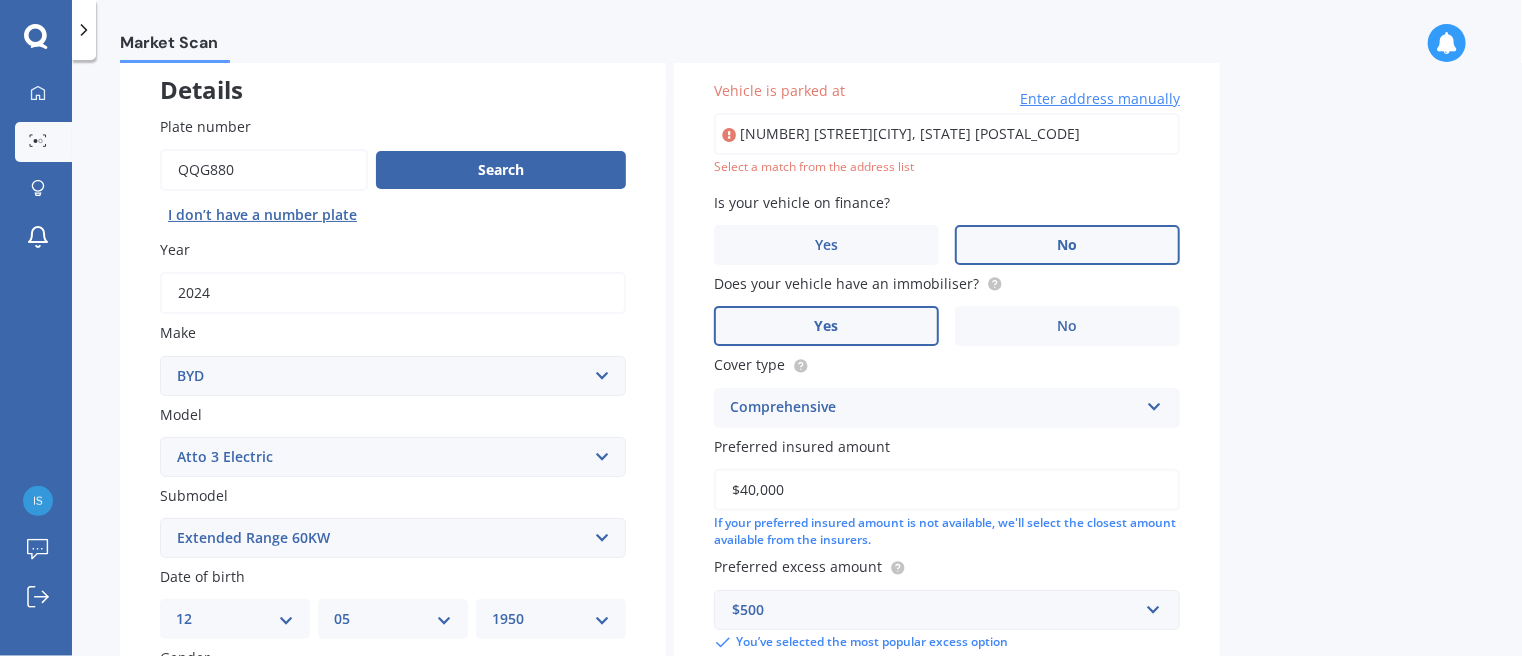 click on "[NUMBER] [STREET][CITY], [STATE] [POSTAL_CODE]" at bounding box center [947, 134] 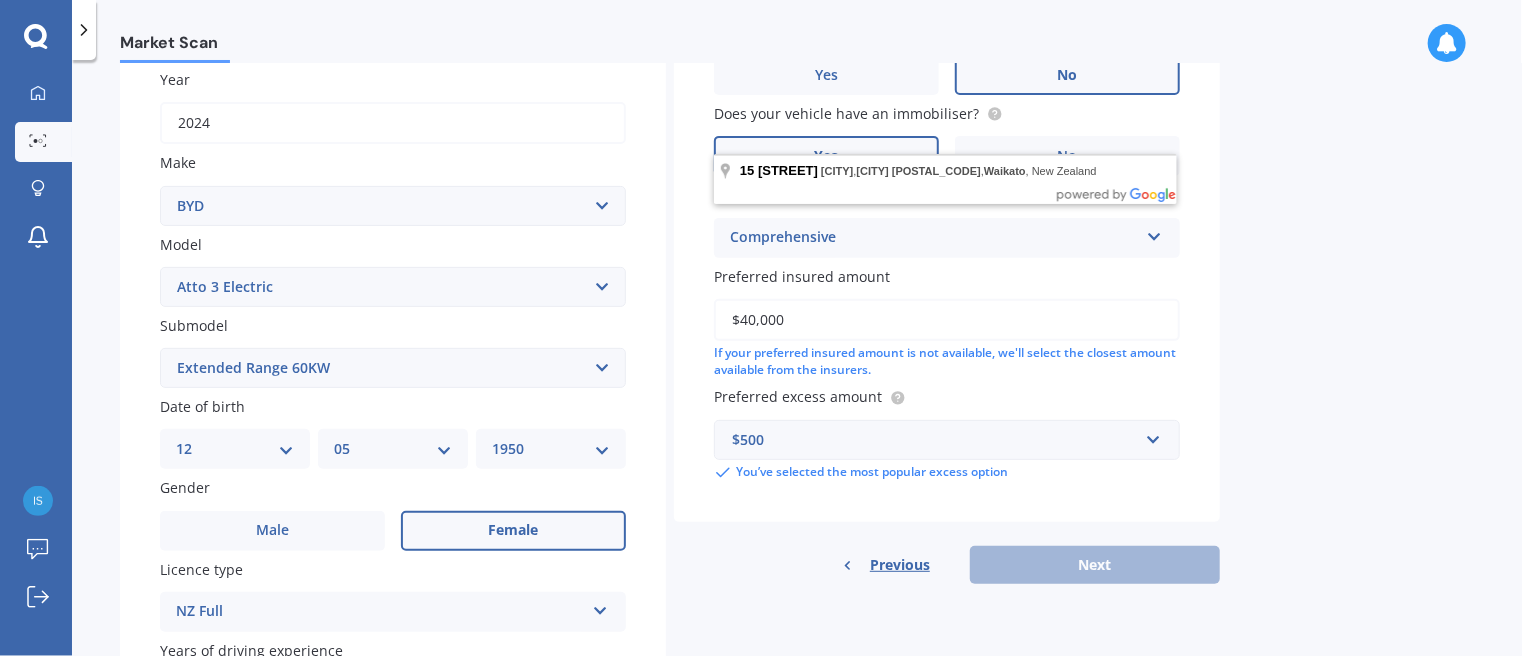 scroll, scrollTop: 121, scrollLeft: 0, axis: vertical 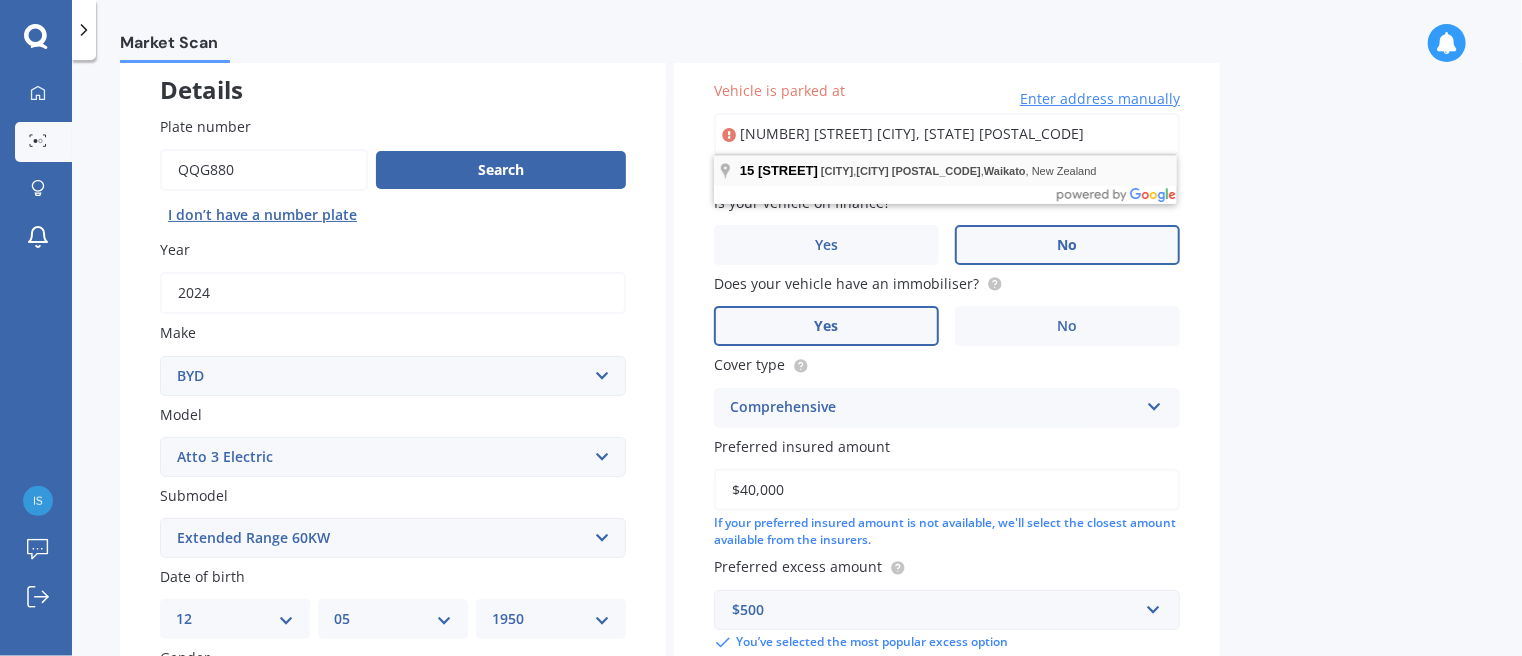 type on "[NUMBER] [STREET] [CITY], [STATE] [POSTAL_CODE]" 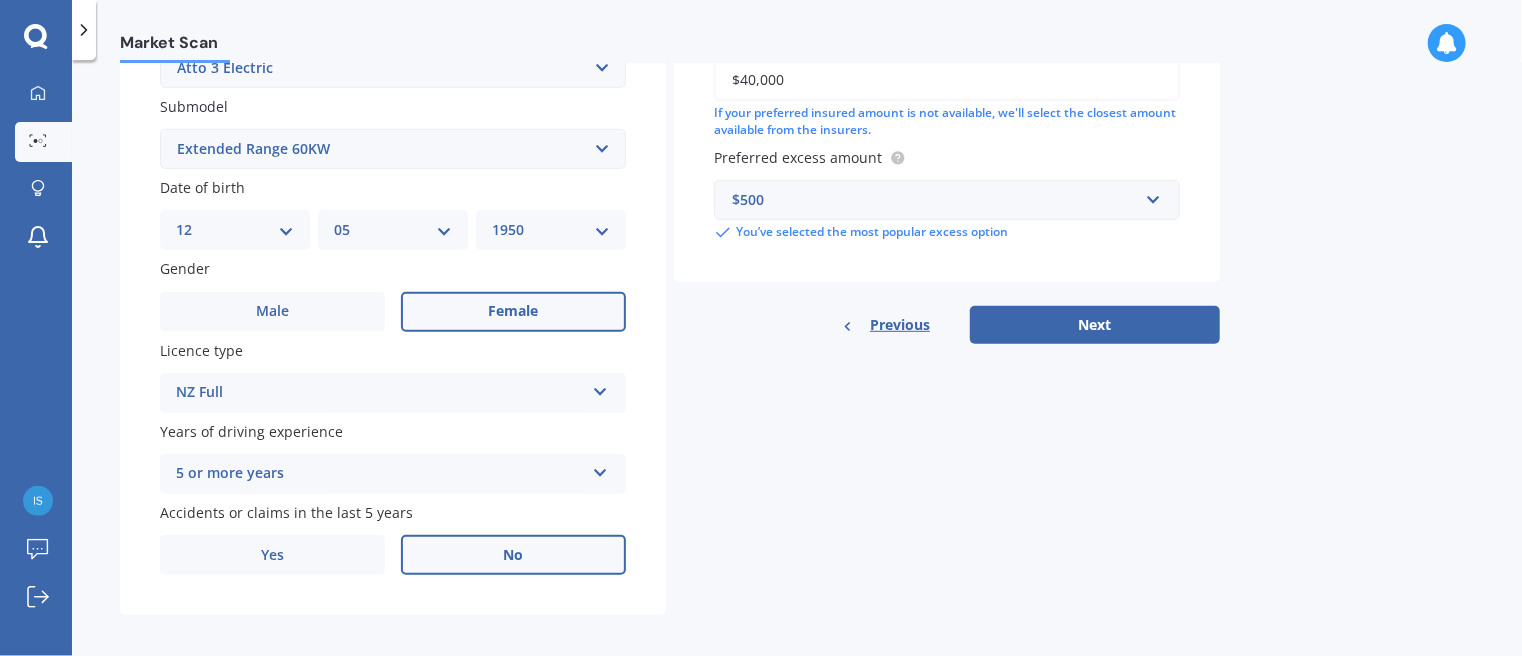 scroll, scrollTop: 521, scrollLeft: 0, axis: vertical 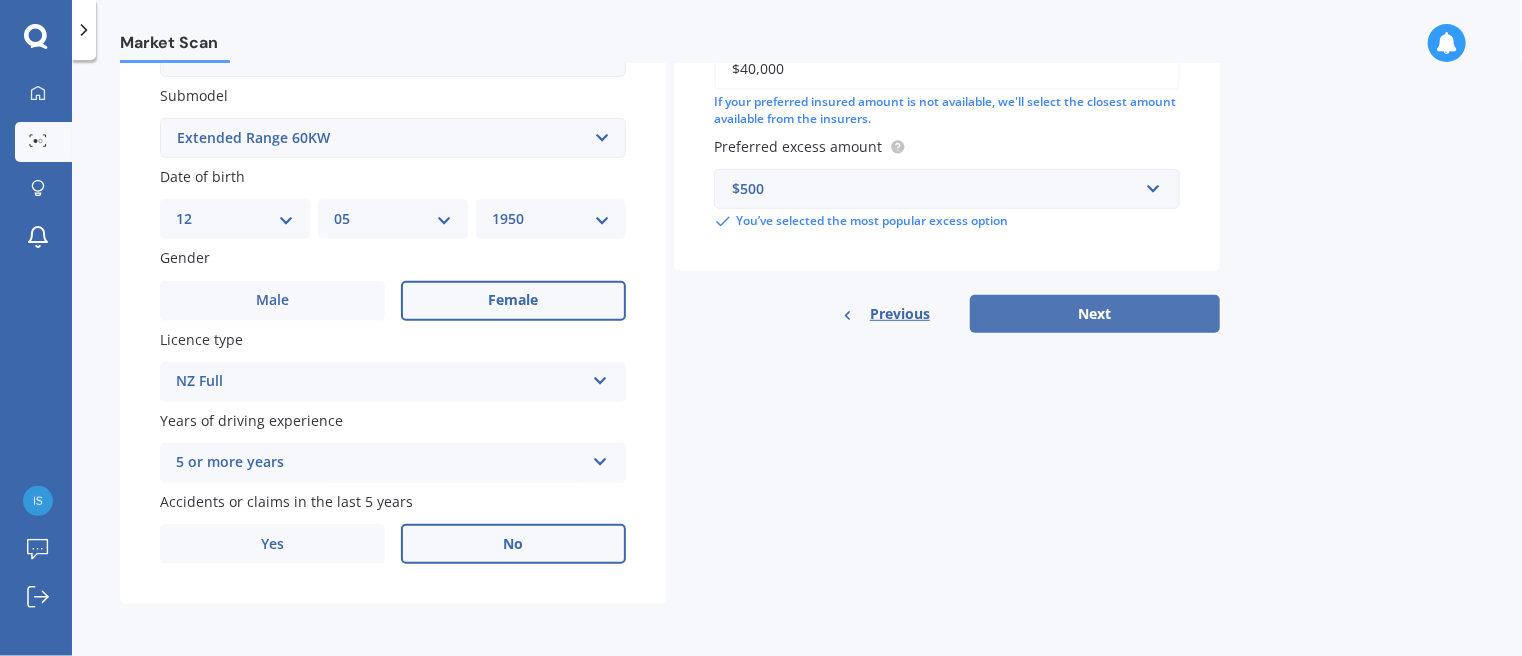 click on "Next" at bounding box center [1095, 314] 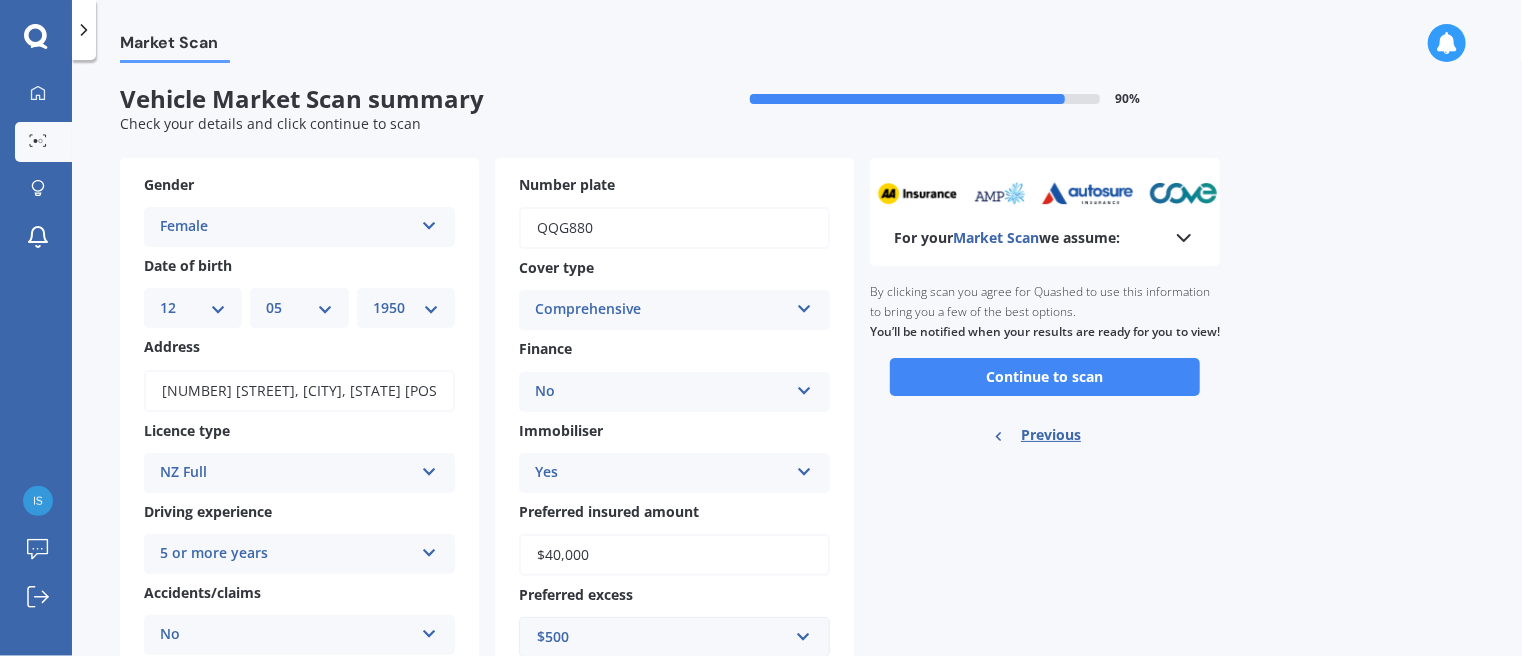 scroll, scrollTop: 0, scrollLeft: 0, axis: both 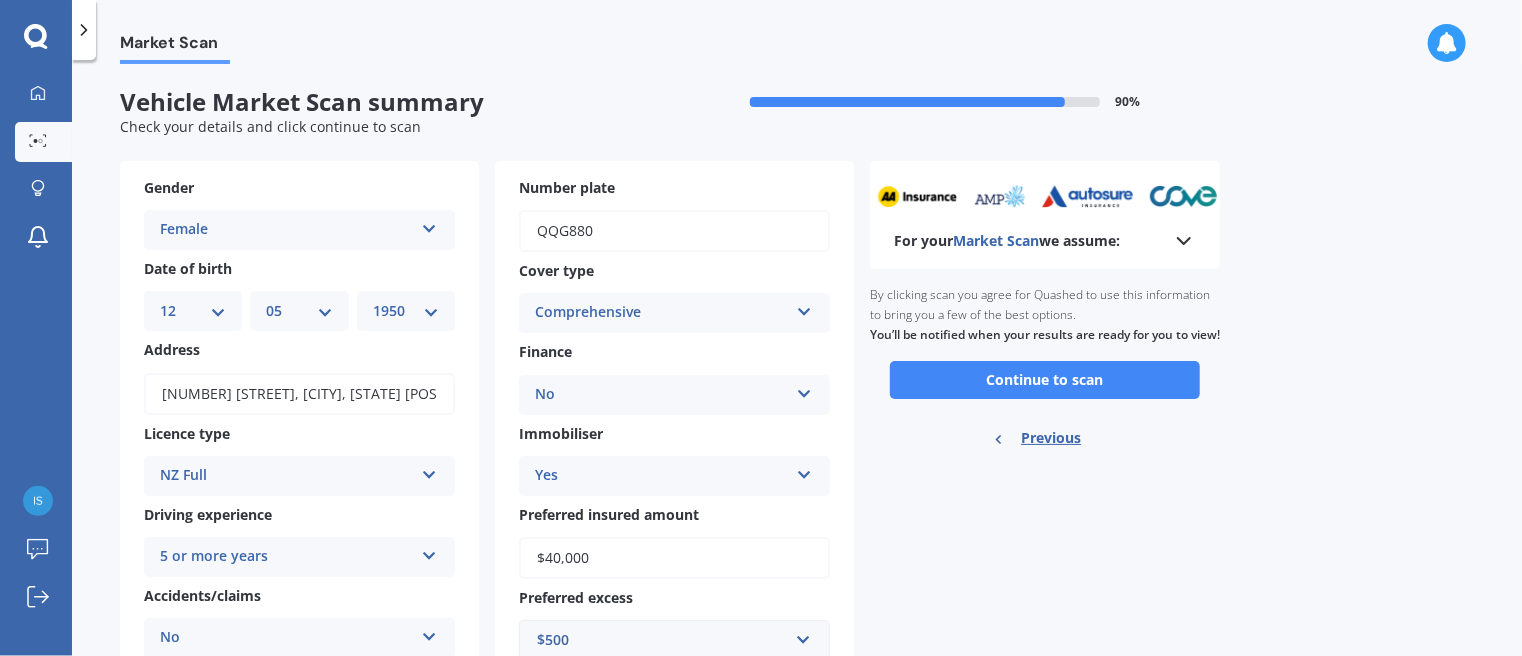 click on "Continue to scan" at bounding box center (1045, 380) 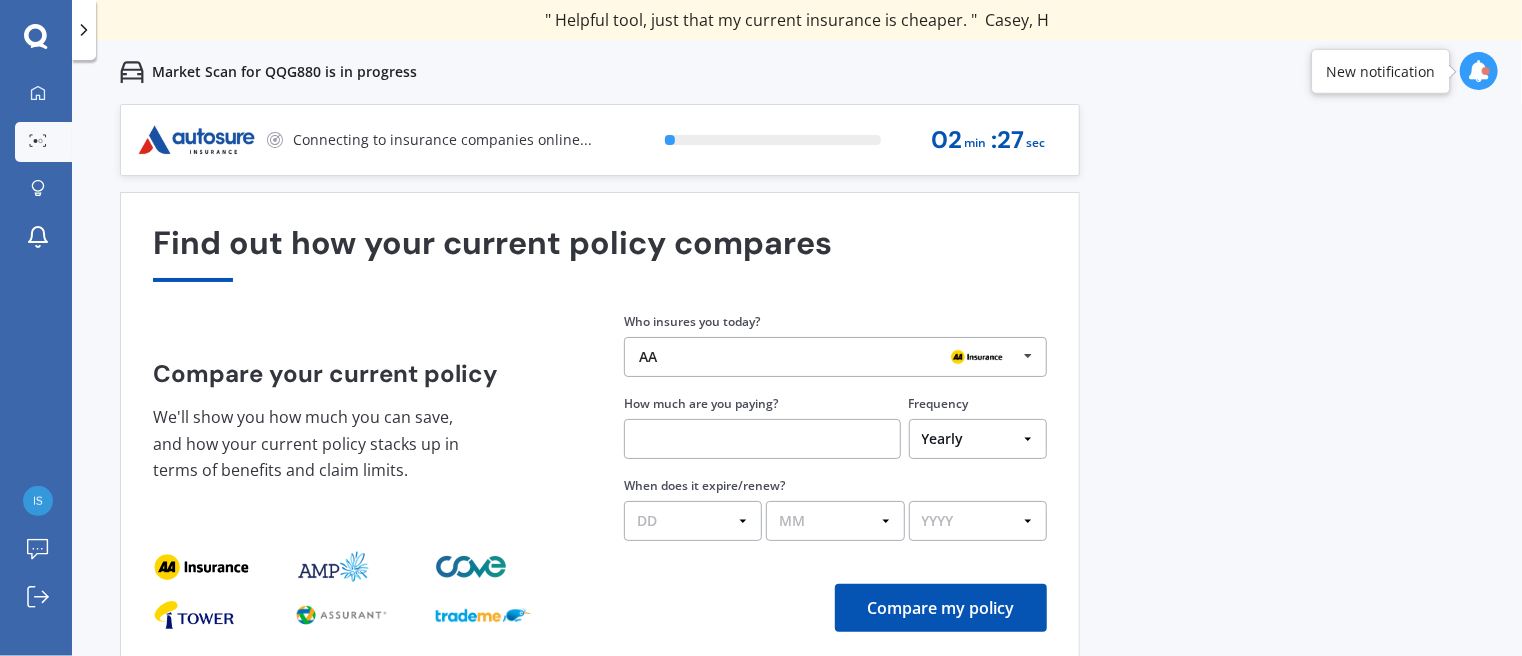 click at bounding box center (1028, 356) 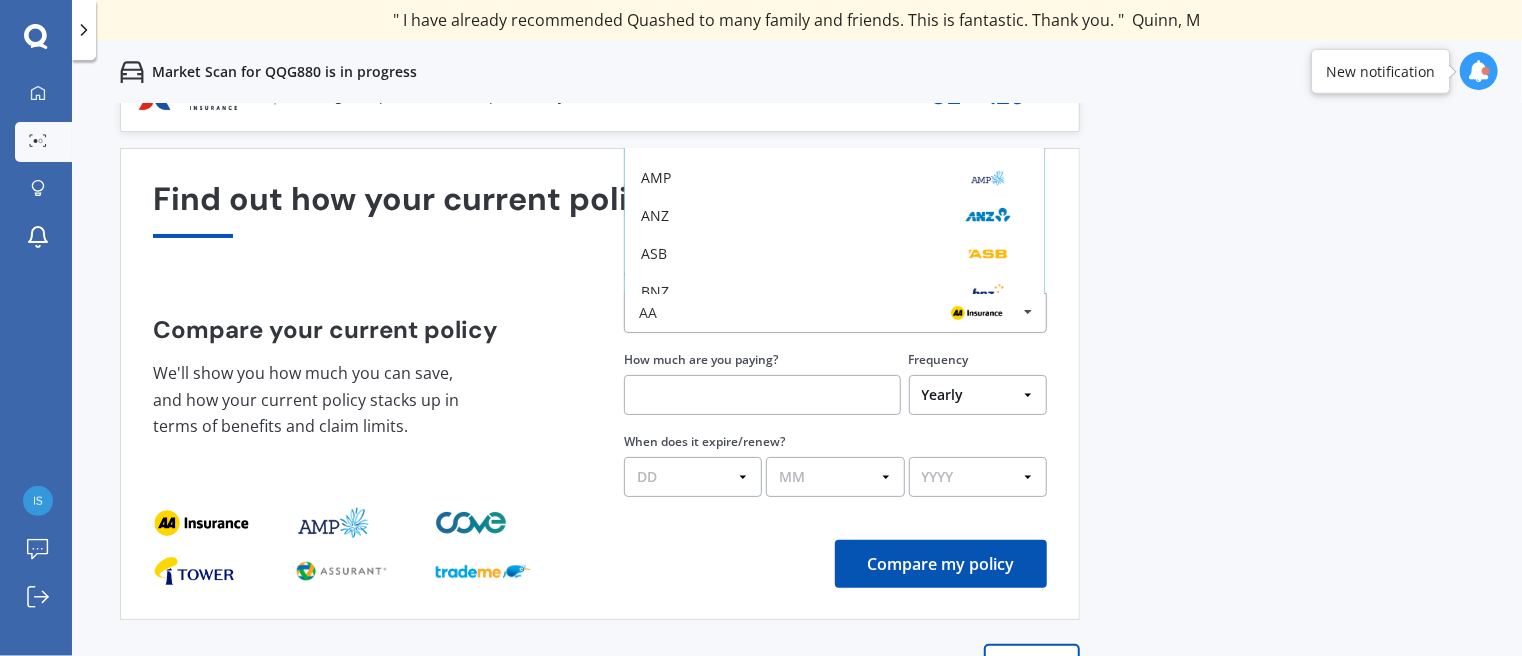 scroll, scrollTop: 68, scrollLeft: 0, axis: vertical 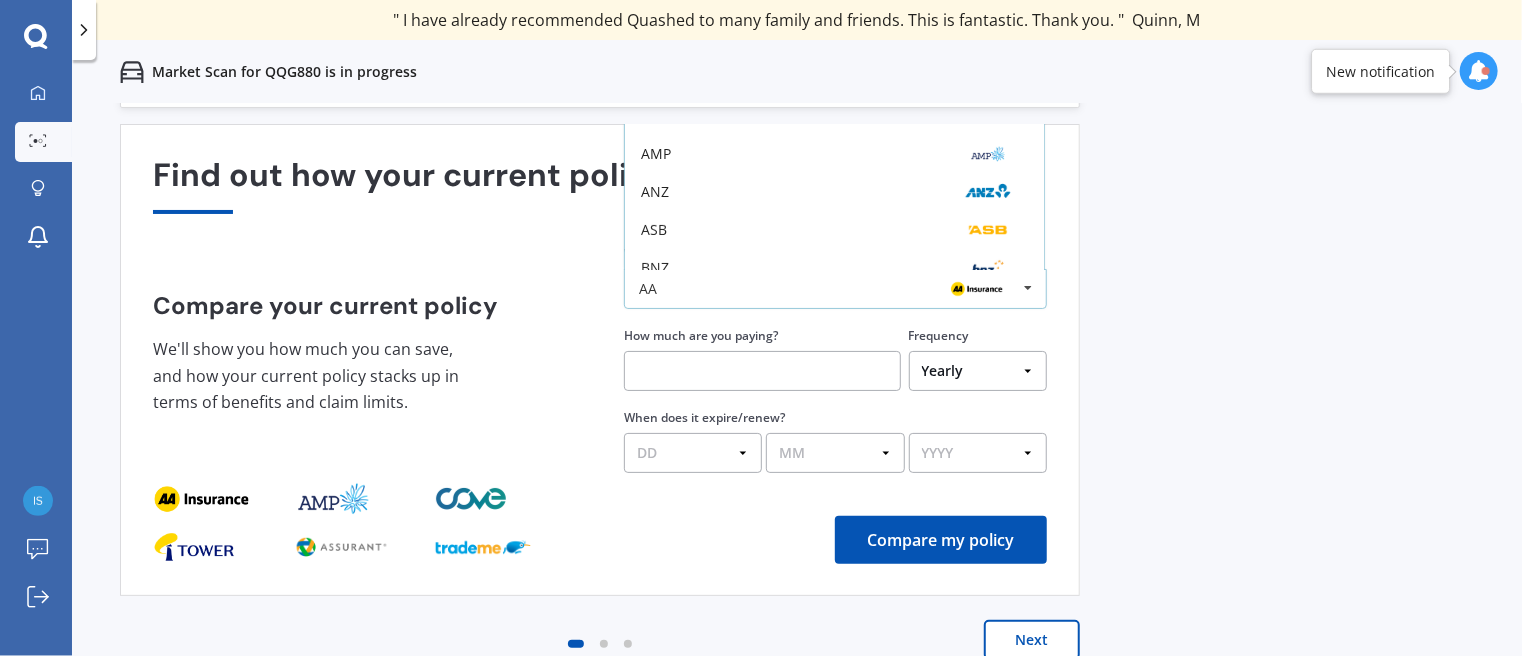 click at bounding box center (1028, 288) 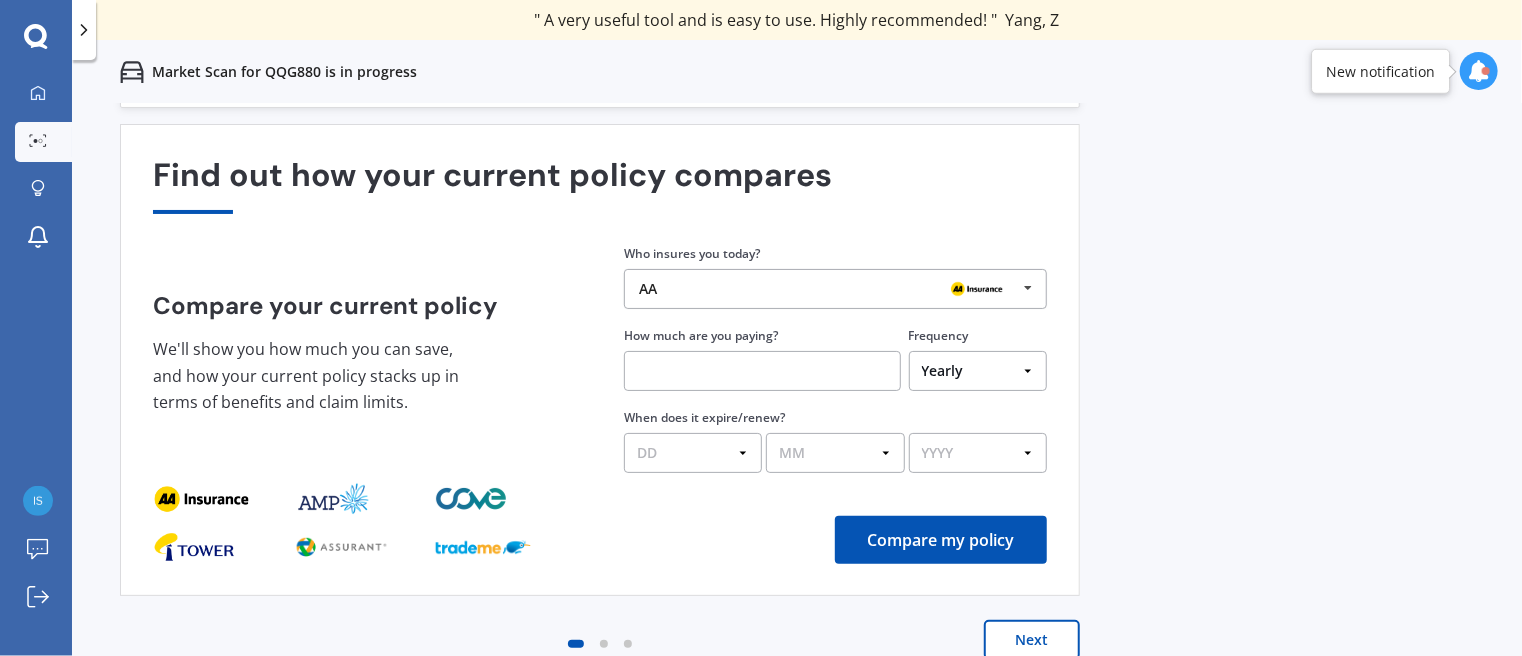 click at bounding box center (1028, 288) 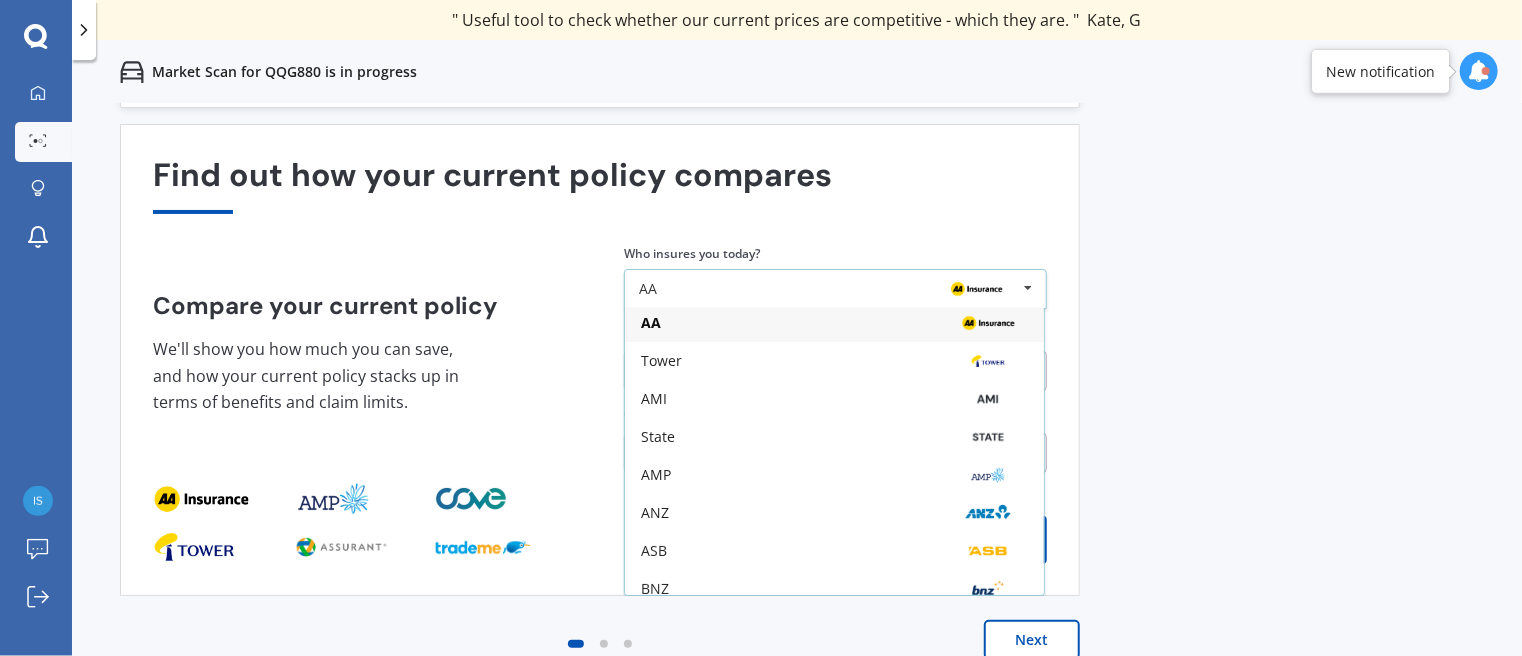 scroll, scrollTop: 0, scrollLeft: 0, axis: both 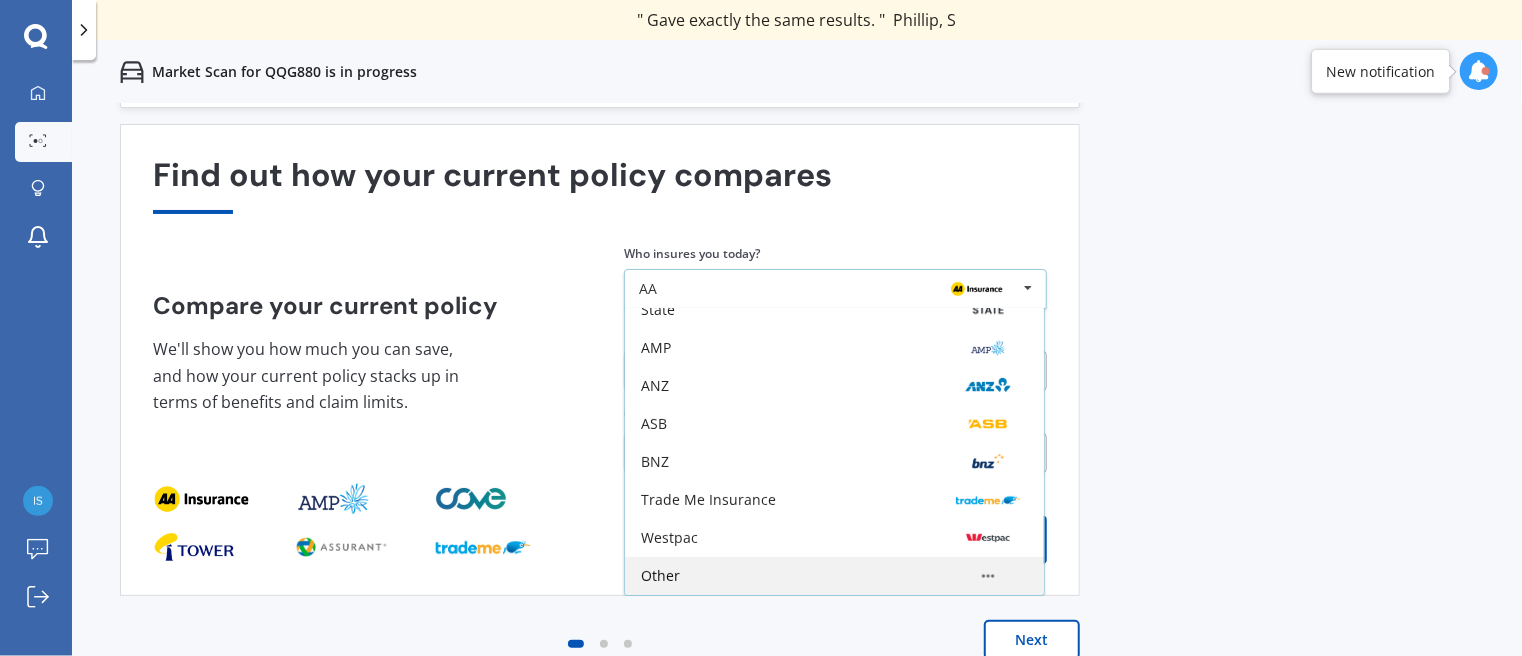click on "Other" at bounding box center [834, 196] 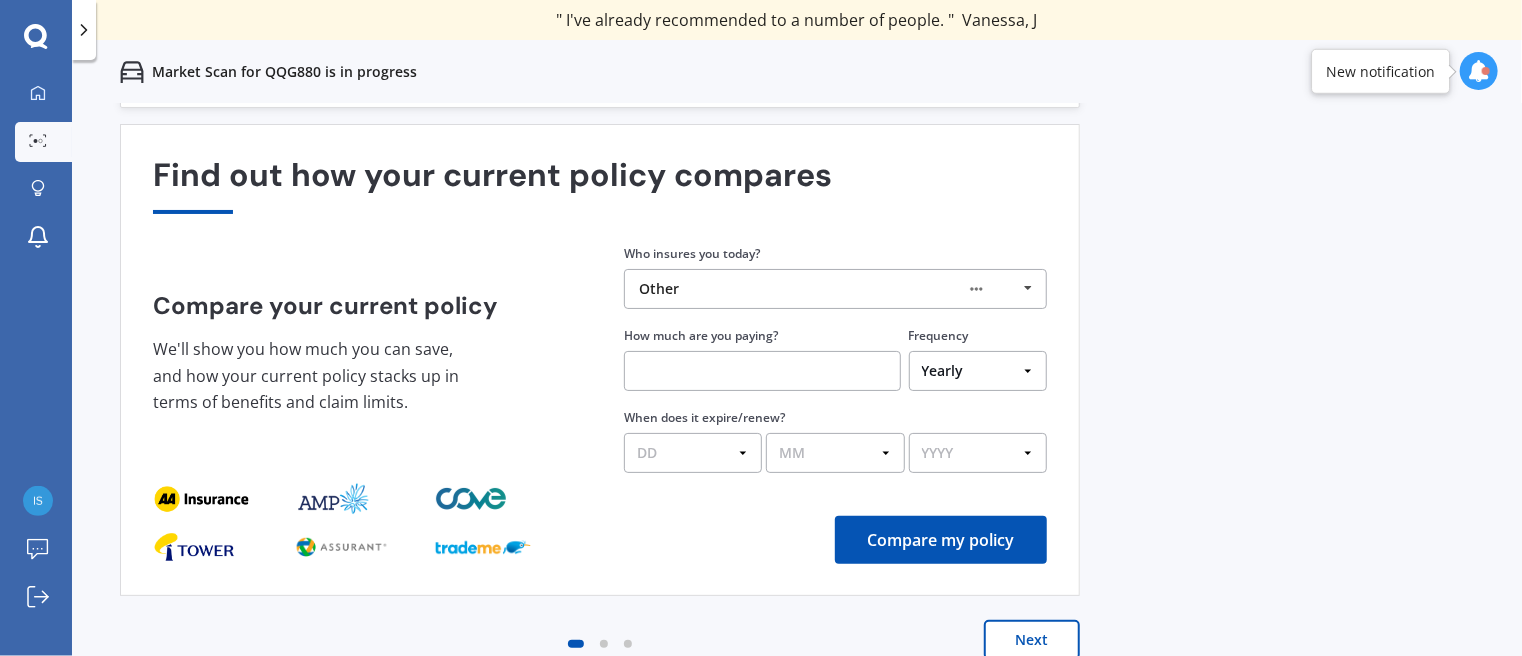 click on "Next" at bounding box center [1032, 640] 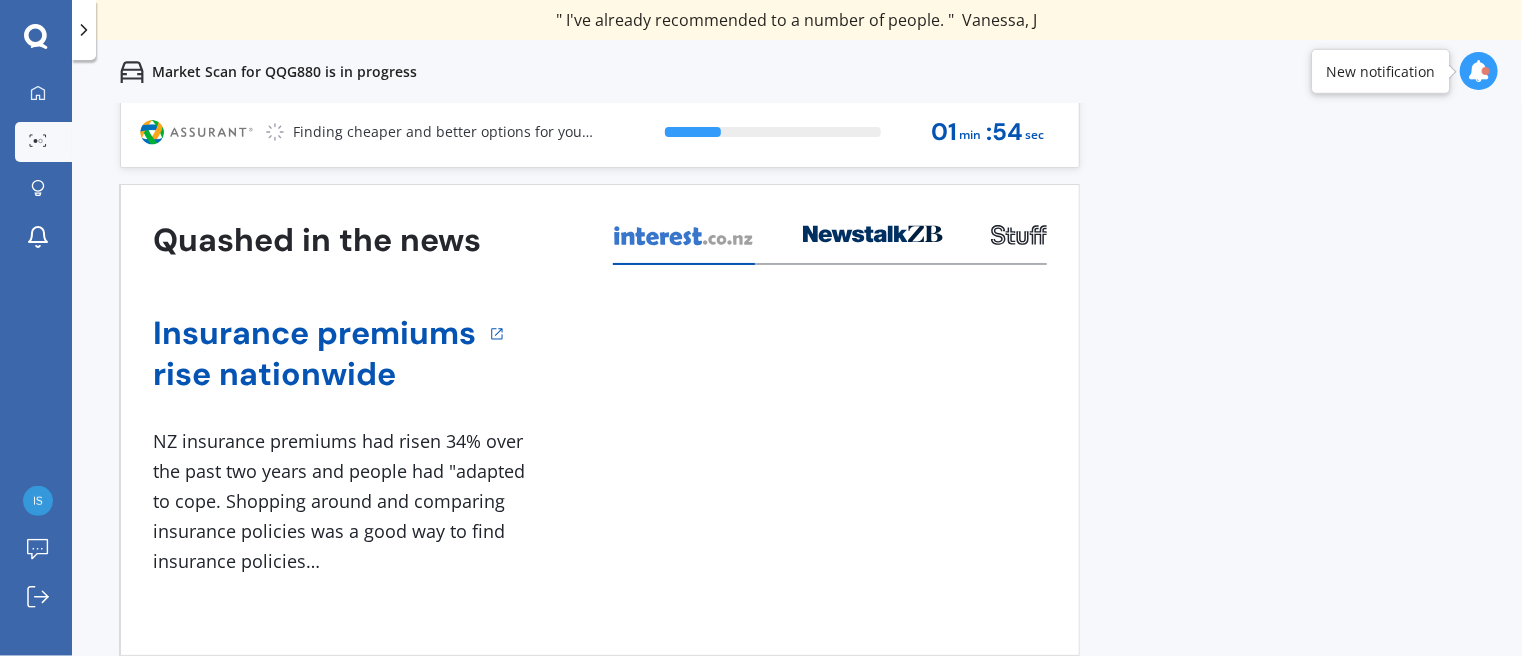 scroll, scrollTop: 0, scrollLeft: 0, axis: both 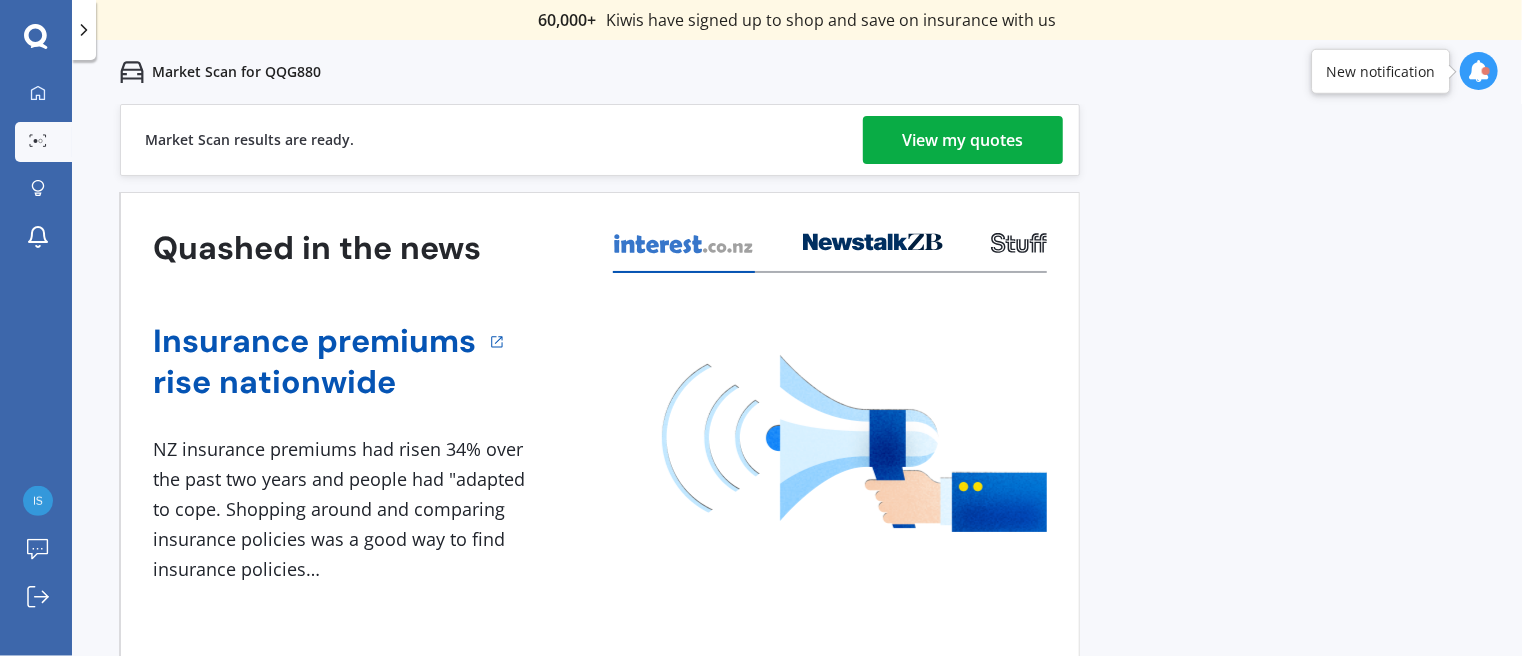 click on "View my quotes" at bounding box center [963, 140] 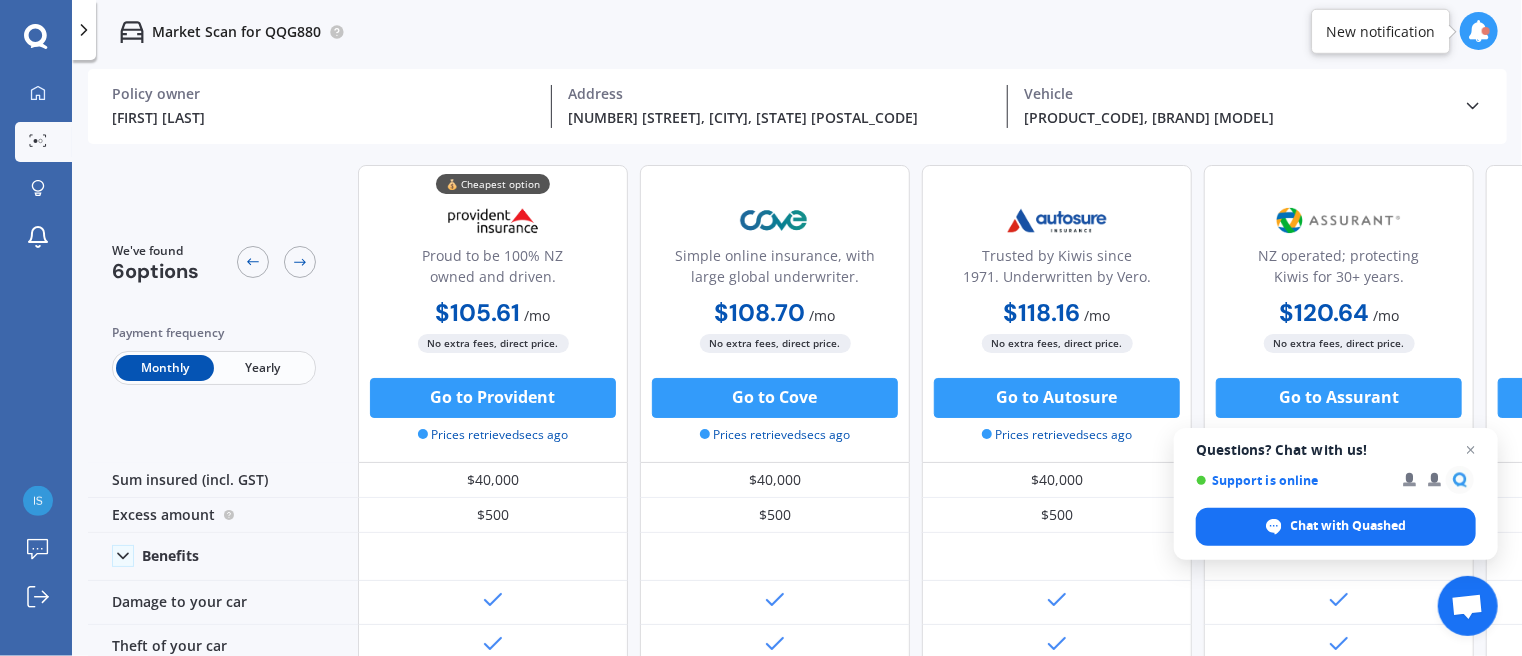 scroll, scrollTop: 0, scrollLeft: 0, axis: both 